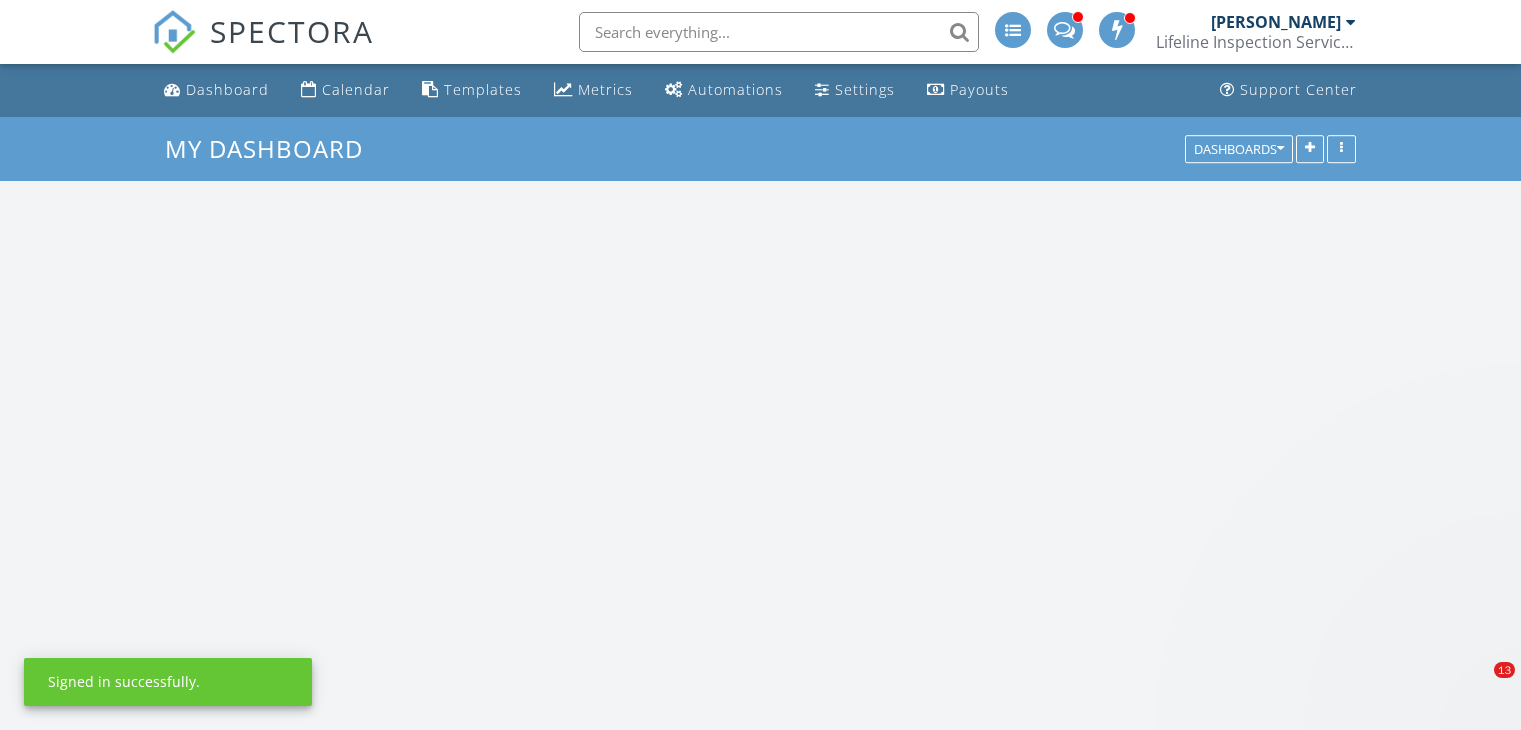 scroll, scrollTop: 0, scrollLeft: 0, axis: both 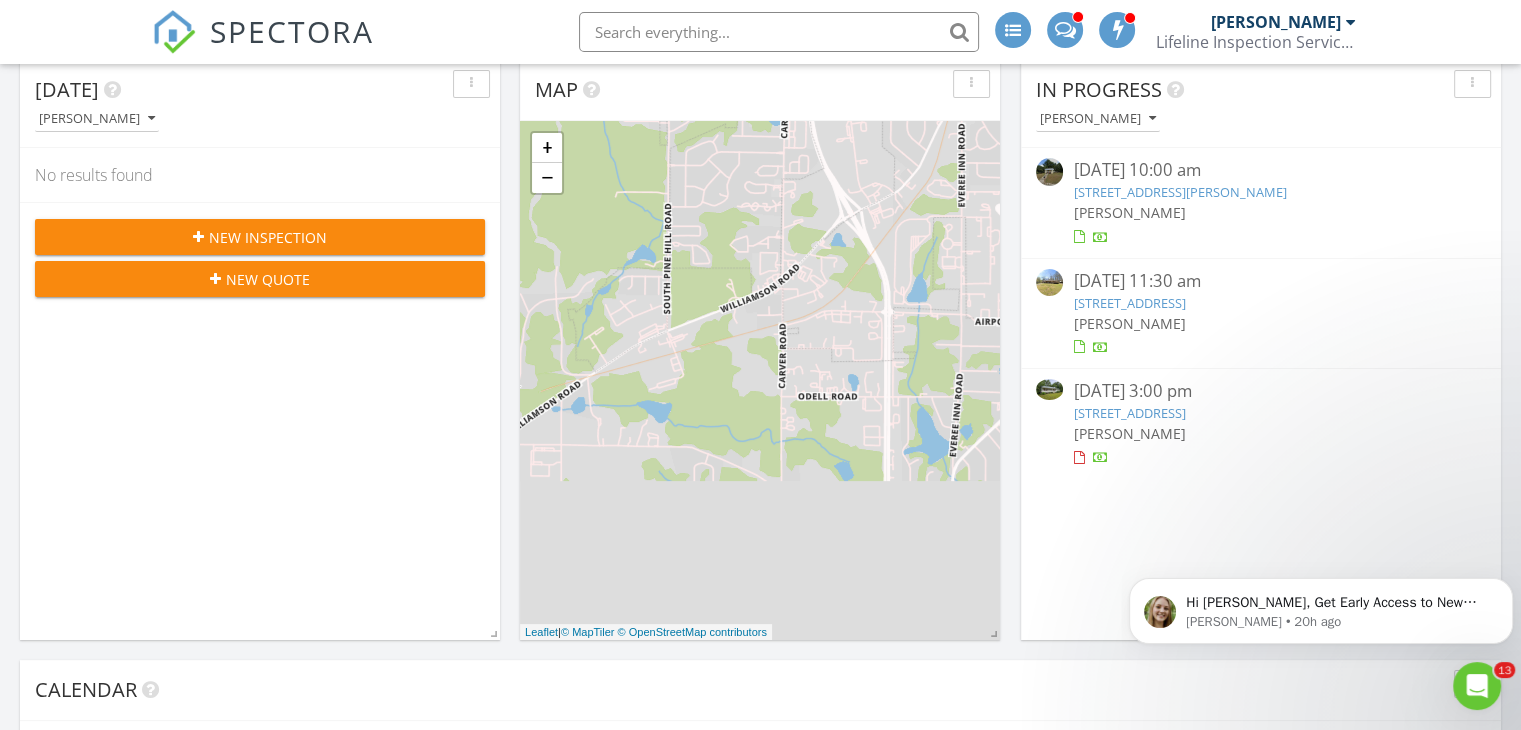 click on "[PERSON_NAME]" at bounding box center (1260, 433) 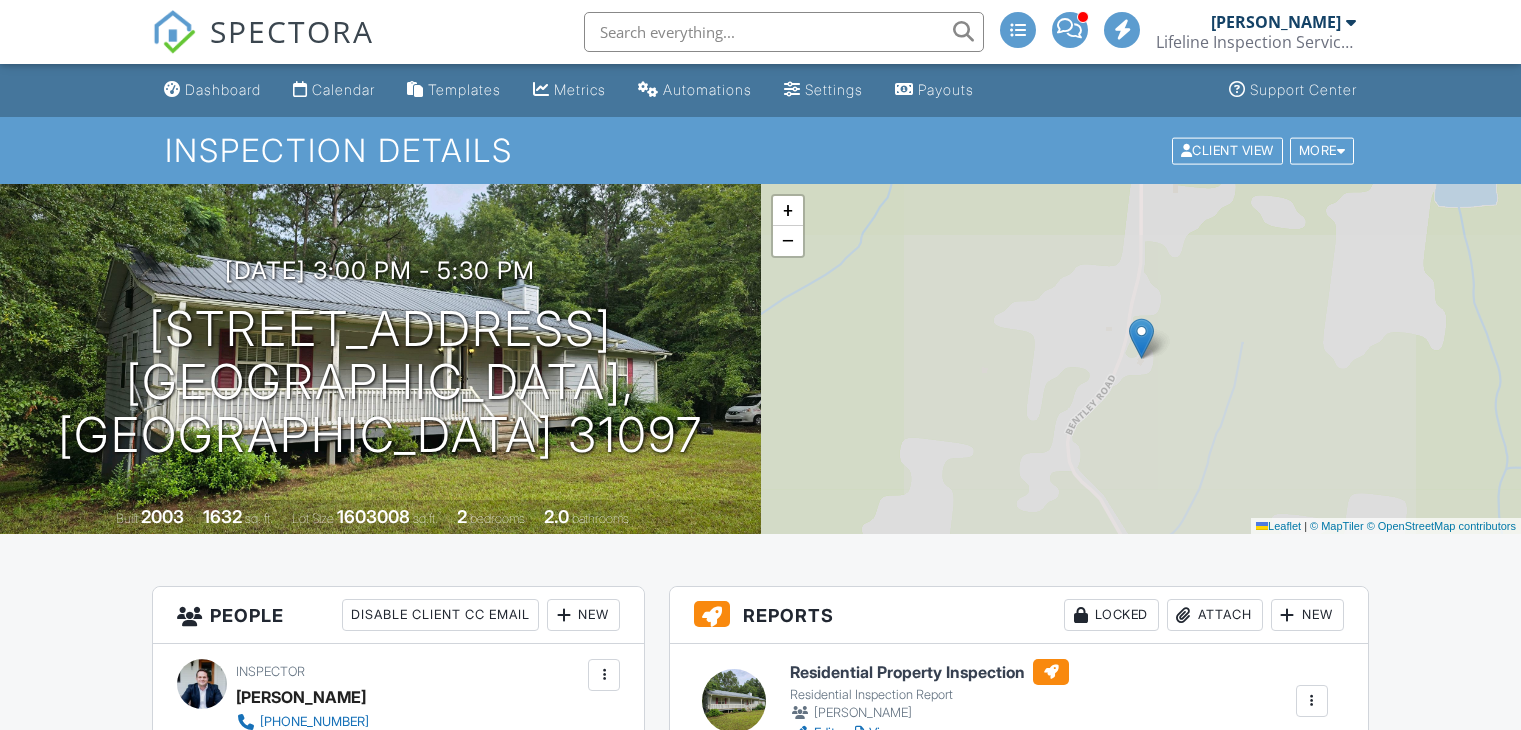 scroll, scrollTop: 0, scrollLeft: 0, axis: both 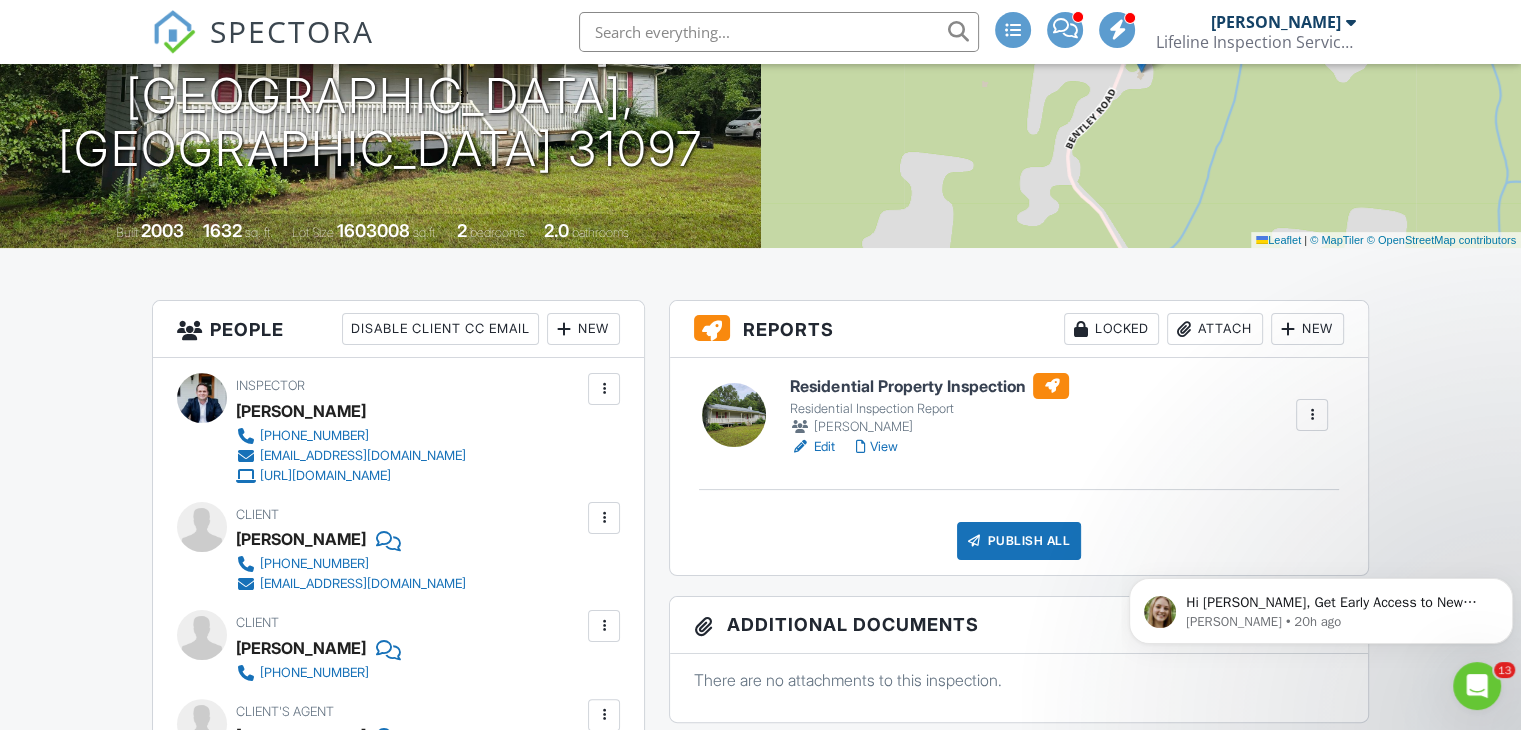 click on "Edit" at bounding box center [812, 447] 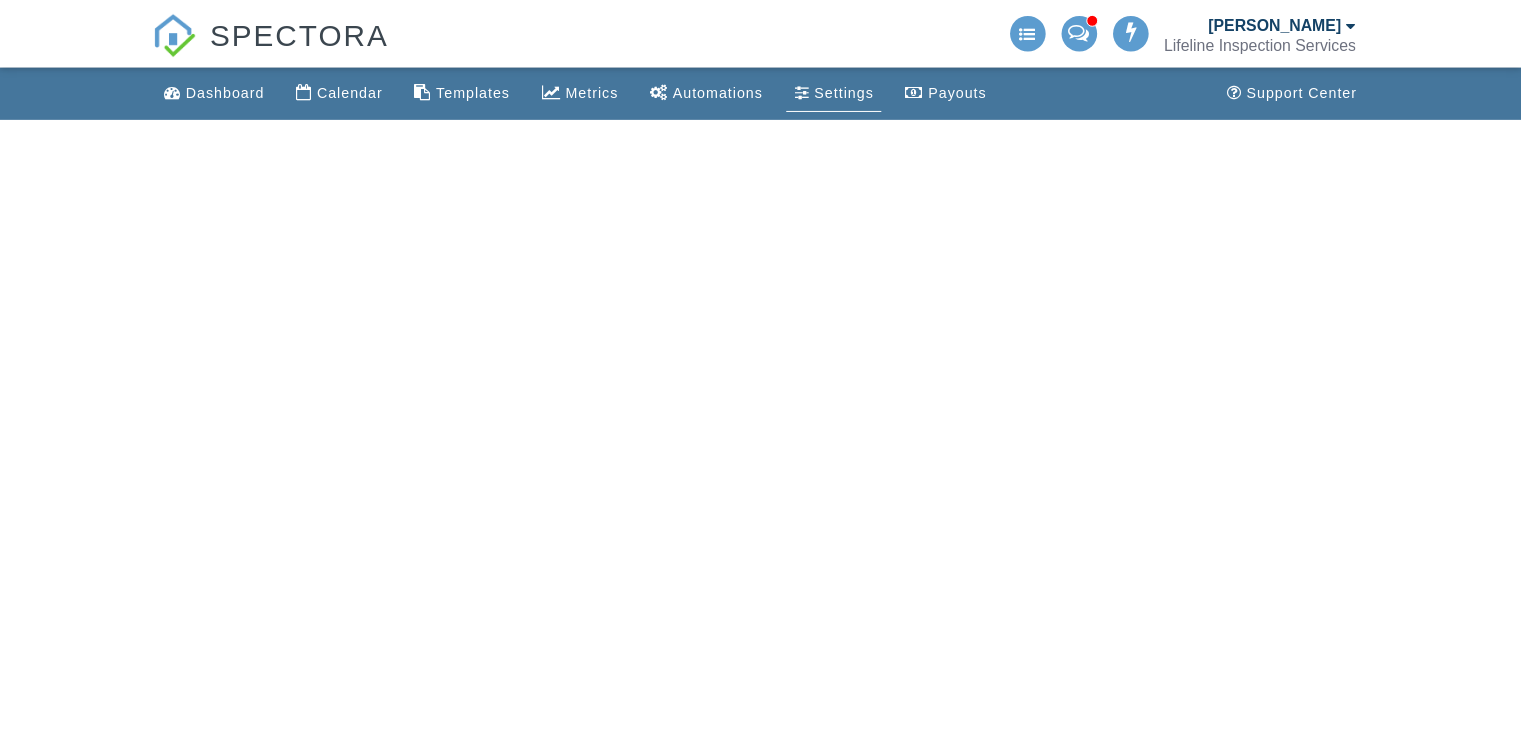 scroll, scrollTop: 0, scrollLeft: 0, axis: both 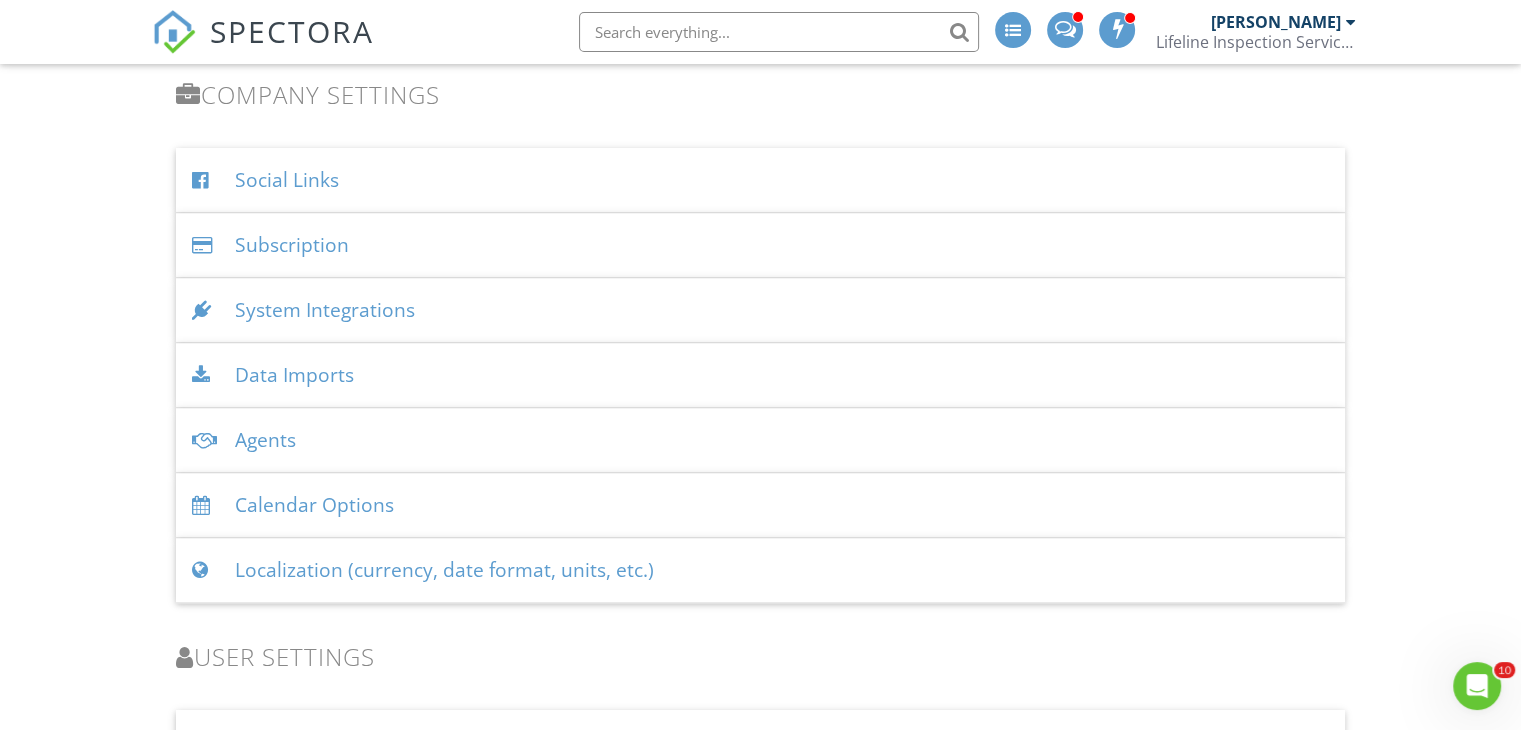 click on "System Integrations" at bounding box center [760, 310] 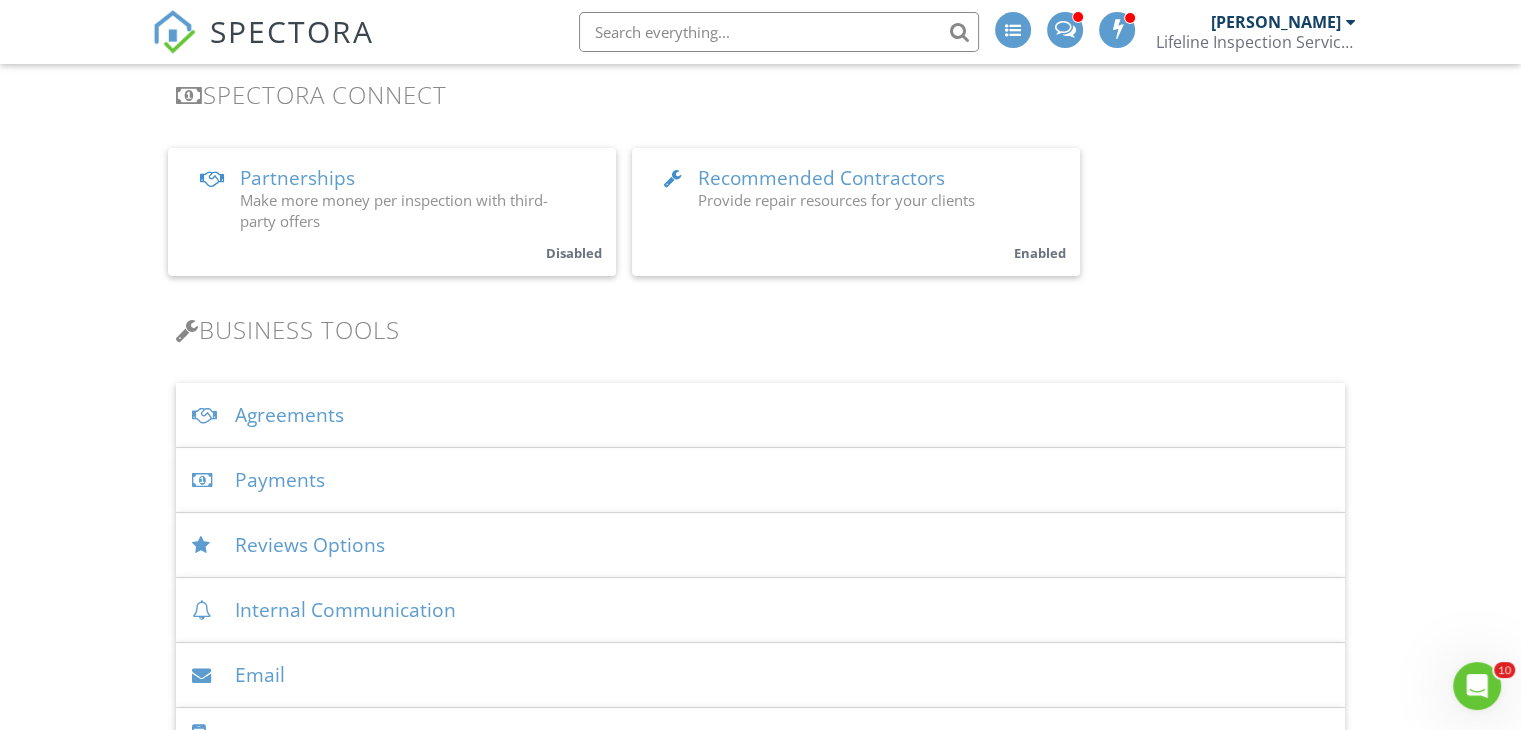 scroll, scrollTop: 0, scrollLeft: 0, axis: both 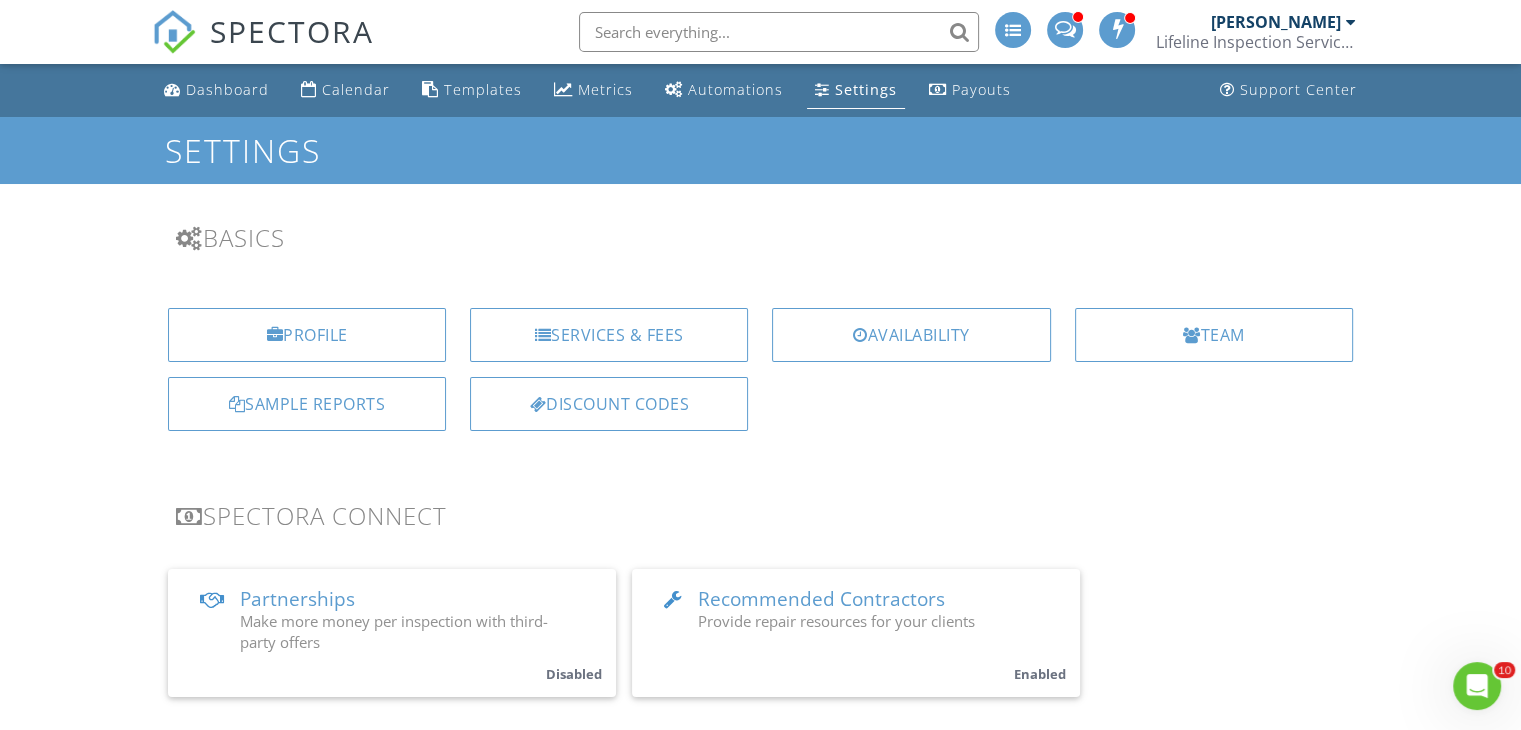 click on "Basics
Profile
Services & Fees
Availability
Team
Sample Reports
Discount Codes
Spectora Connect
Partnerships
Make more money per inspection with third-party offers
Disabled
Recommended Contractors
Provide repair resources for your clients
Enabled
Business Tools
Agreements
Signature Type
▼ E-signature (checkbox) E-signature (checkbox) Written Signature E-signature (checkbox)
Written Signature
Both checkbox signatures and written signatures are legally binding for agreements. They both capture the date and time as well as the IP address that the signature originated from. Certain regions have regulations around which signature is preferred. Look into your local laws when selecting.
Client agreement instructions
This text will appear on the client portal under "Sign Agreement(s)"
Inline Style XLarge Large Bold" at bounding box center [760, 2293] 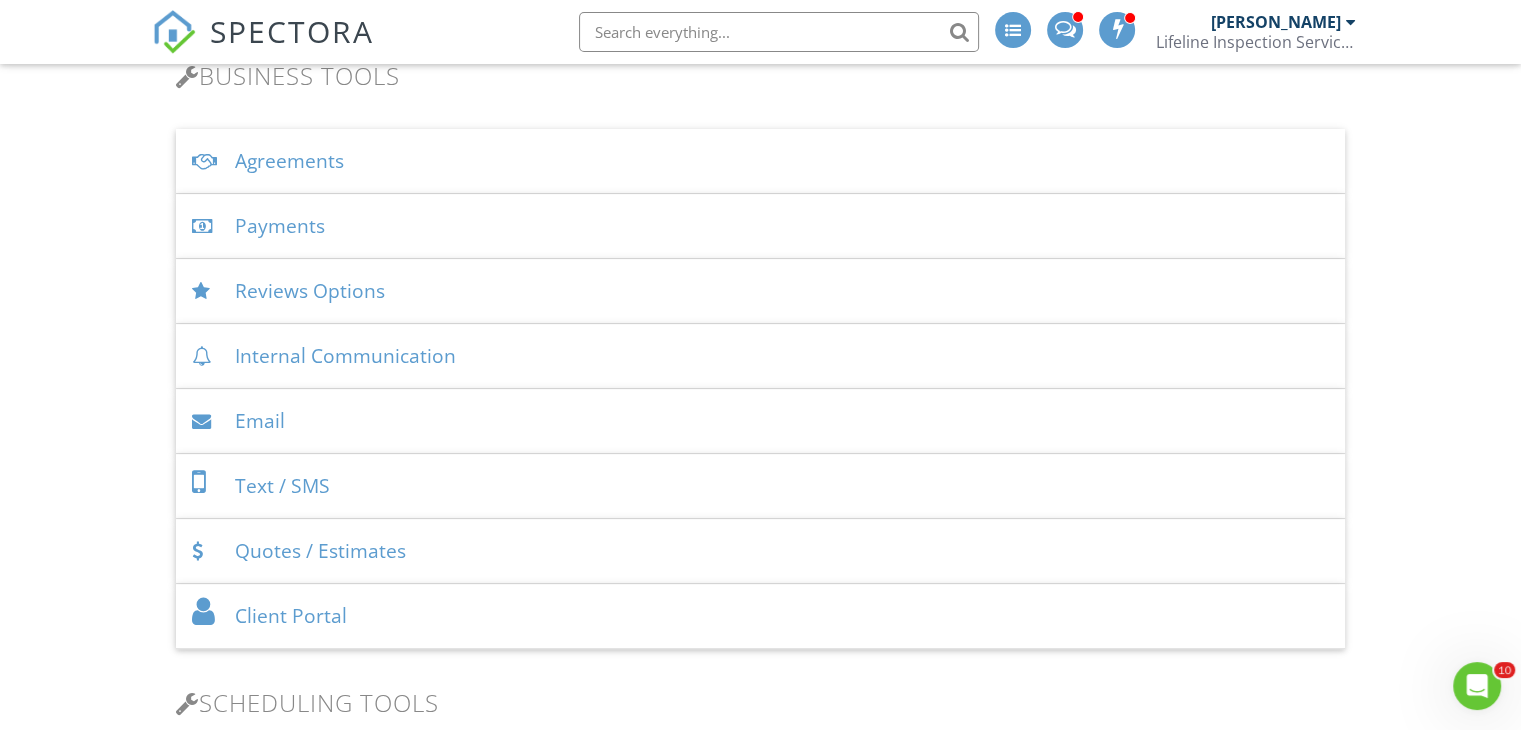 scroll, scrollTop: 676, scrollLeft: 0, axis: vertical 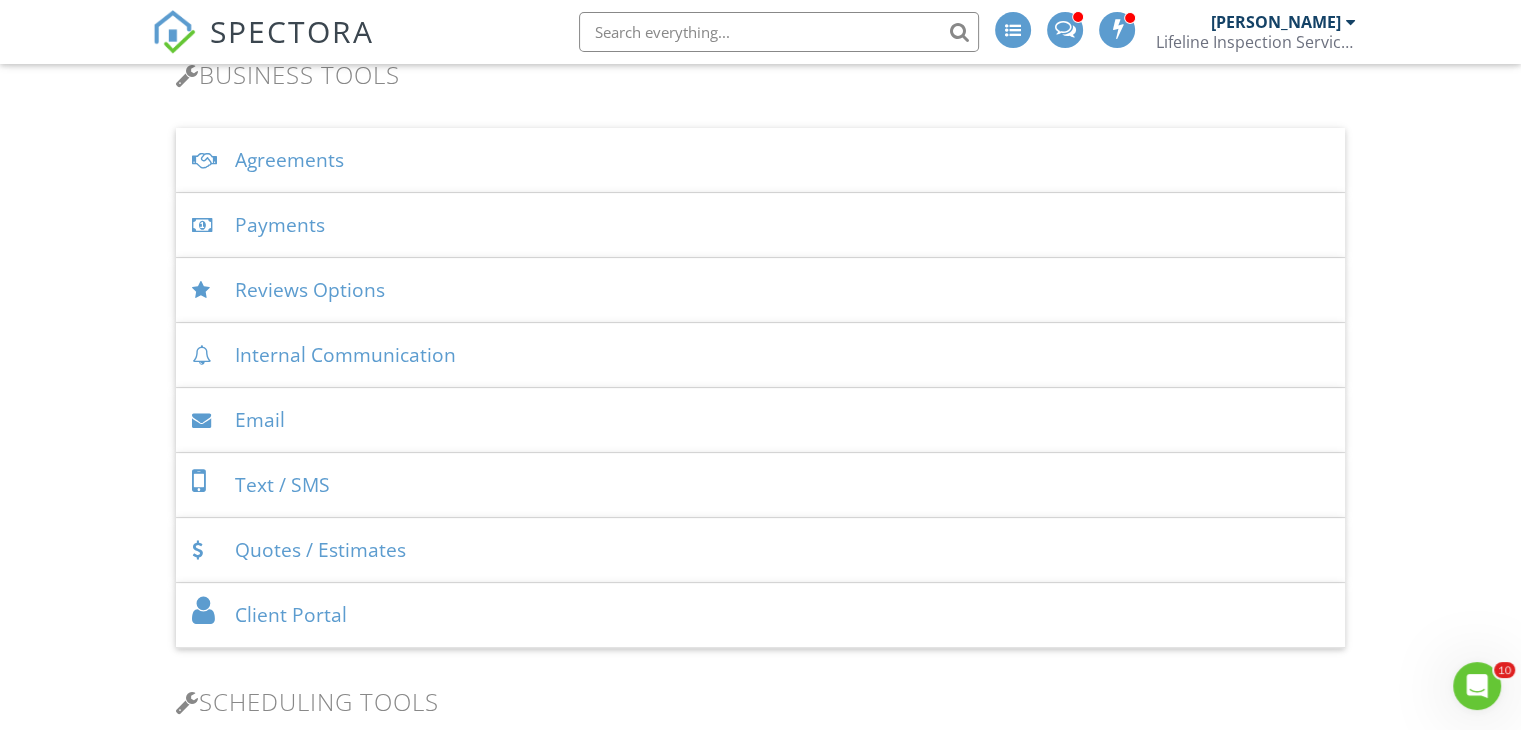 click on "Payments" at bounding box center [760, 225] 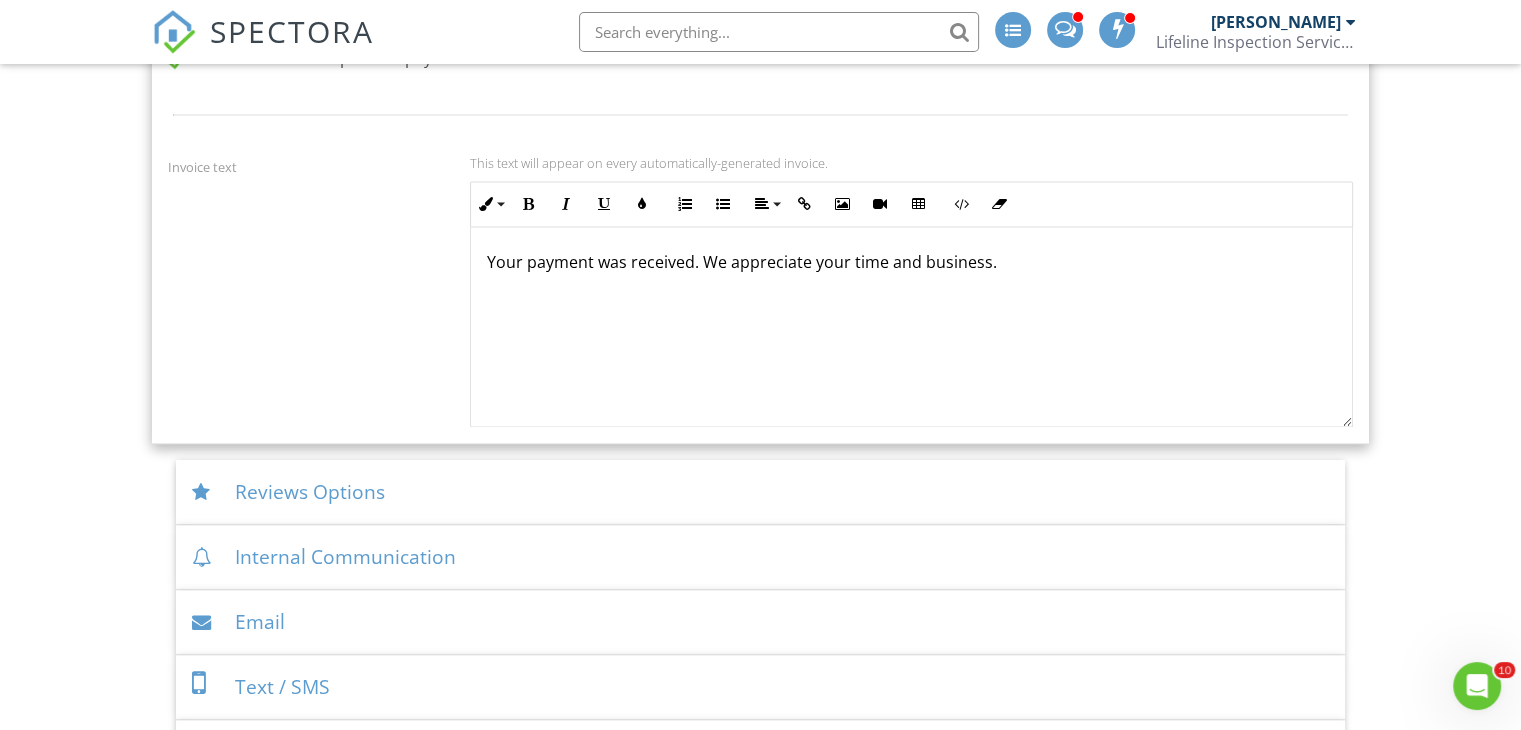 scroll, scrollTop: 2744, scrollLeft: 0, axis: vertical 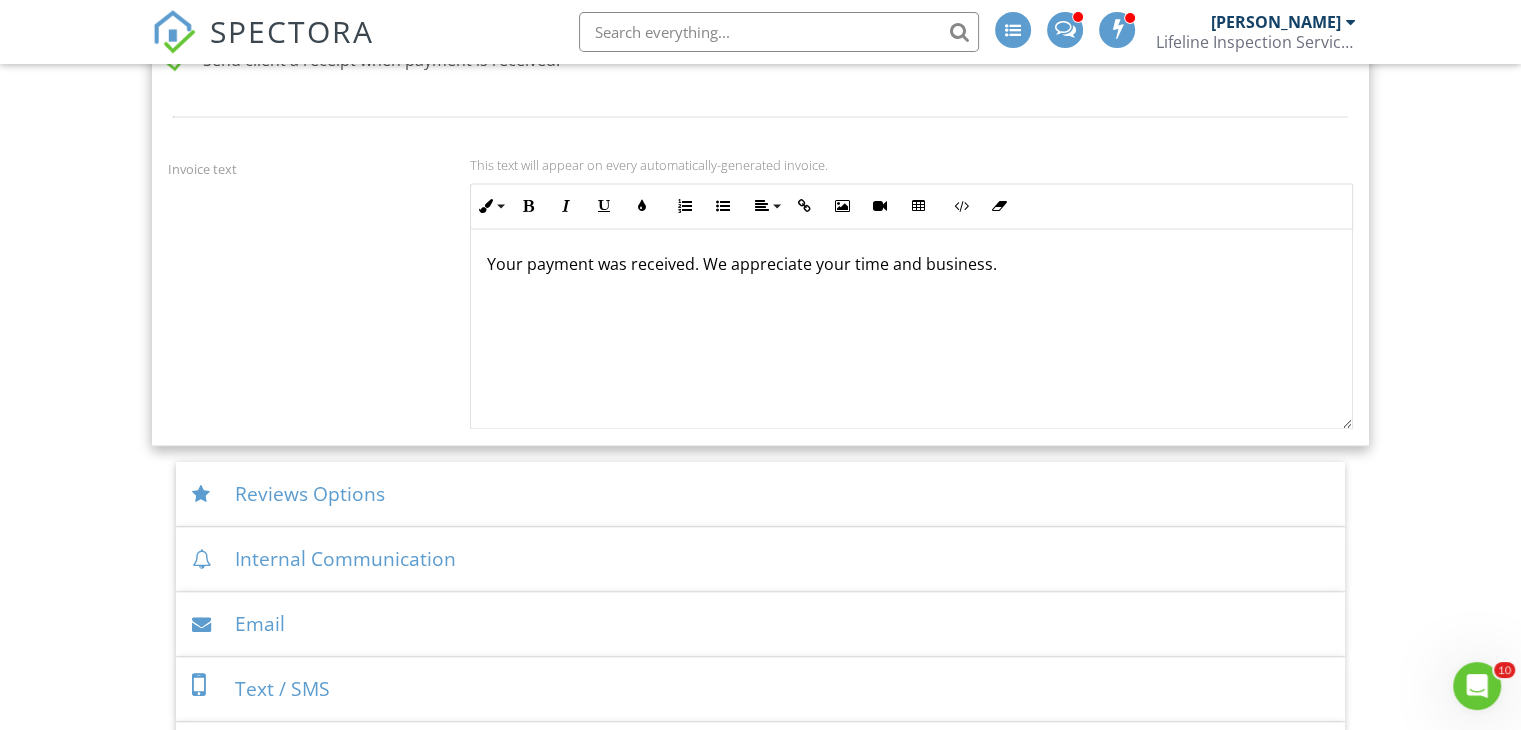 click on "Internal Communication" at bounding box center [760, 559] 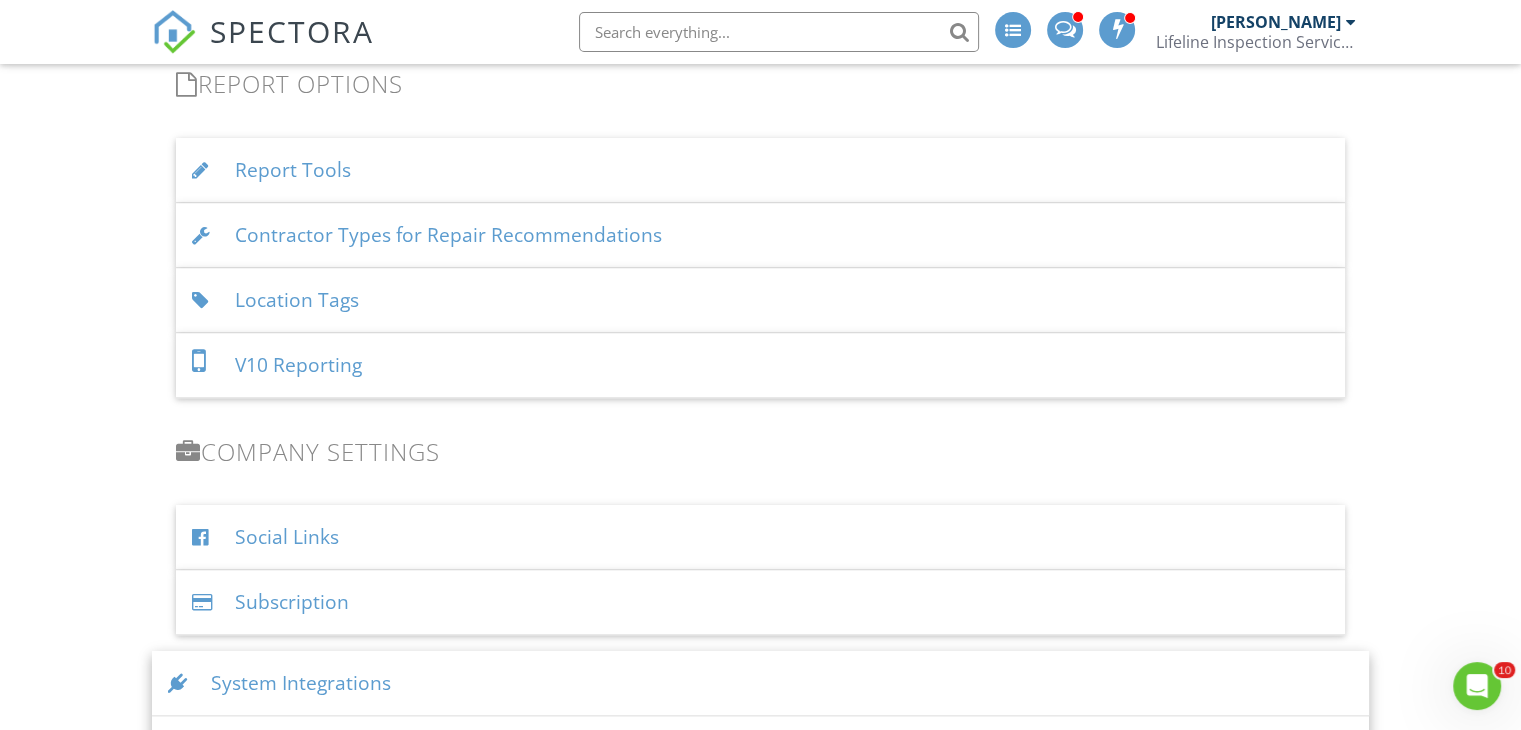 scroll, scrollTop: 2144, scrollLeft: 0, axis: vertical 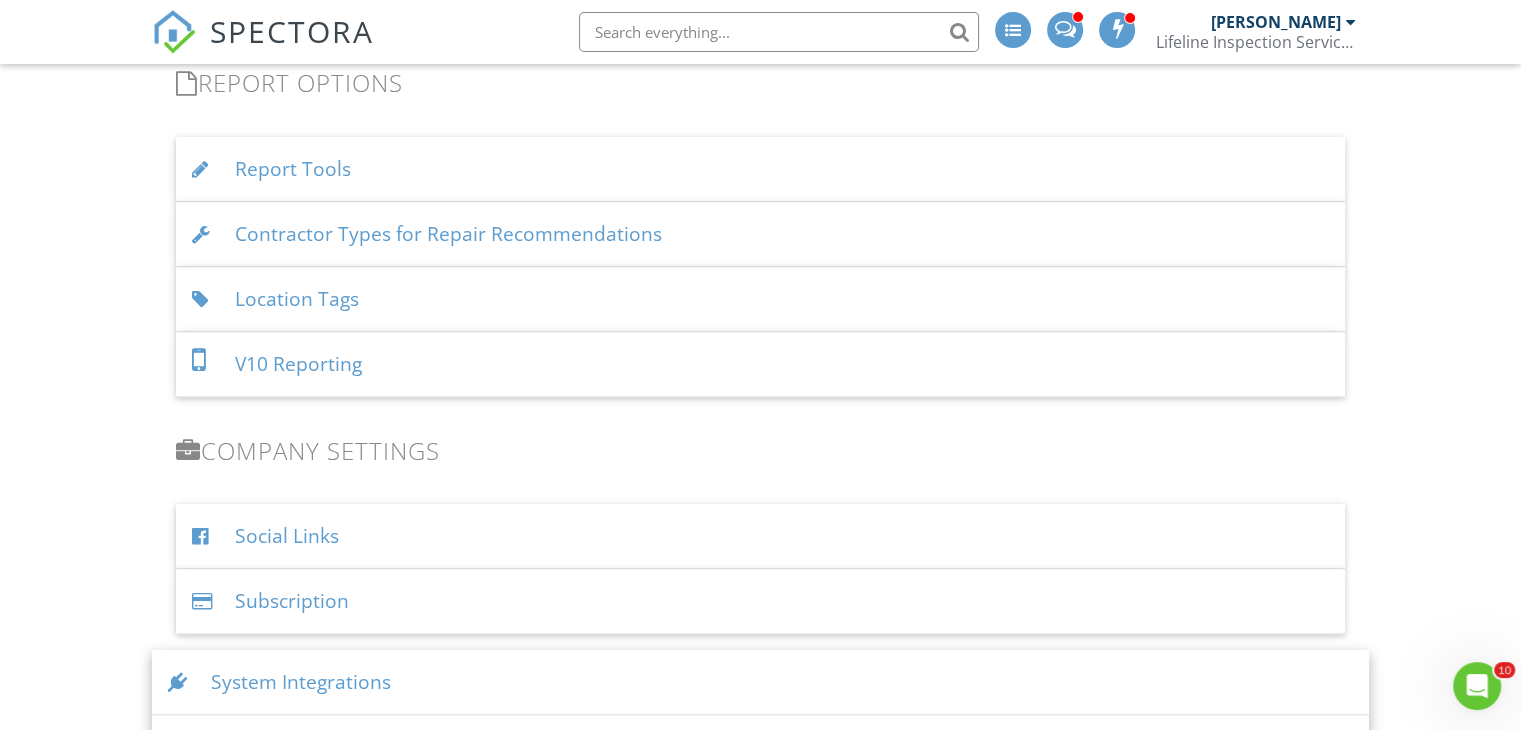 click on "Social Links" at bounding box center (760, 536) 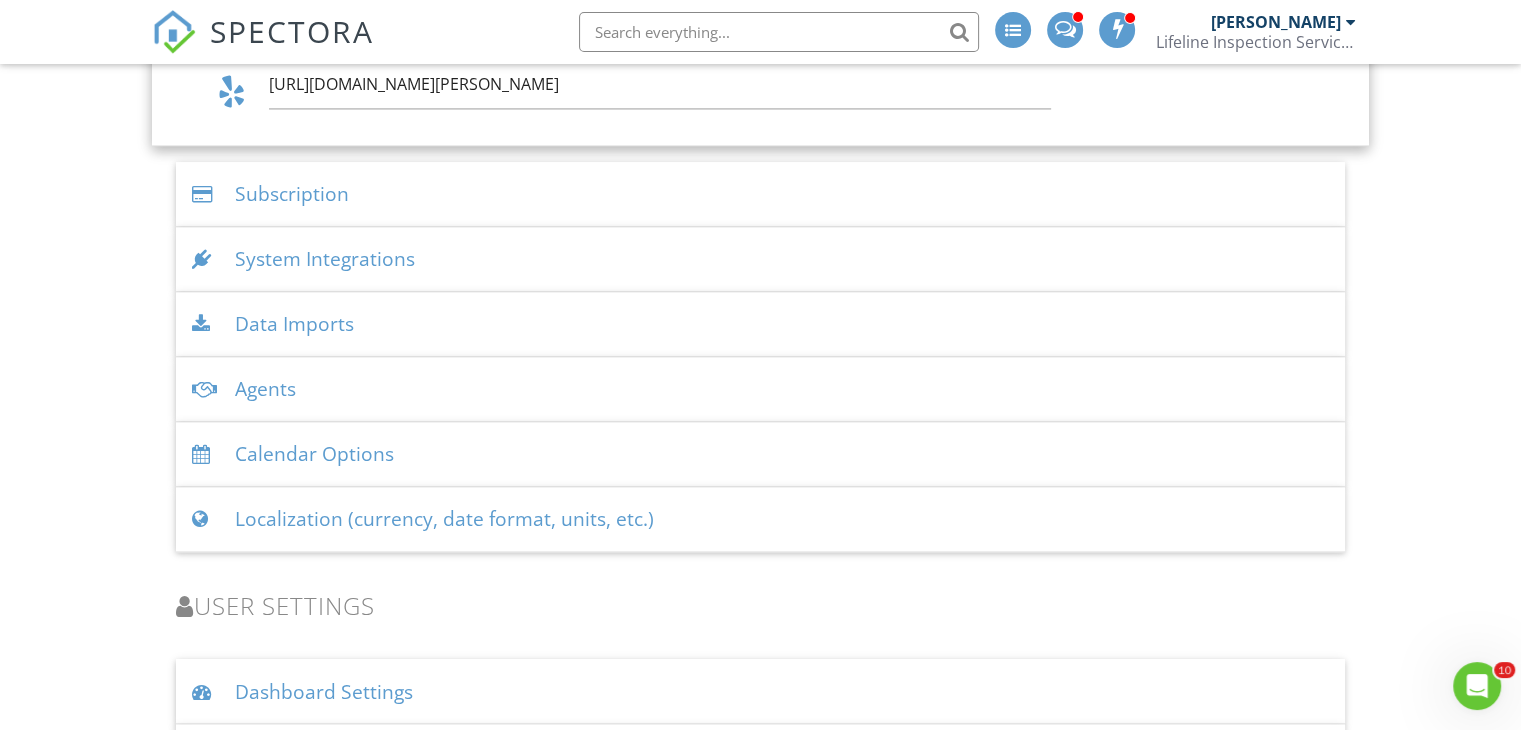 scroll, scrollTop: 3122, scrollLeft: 0, axis: vertical 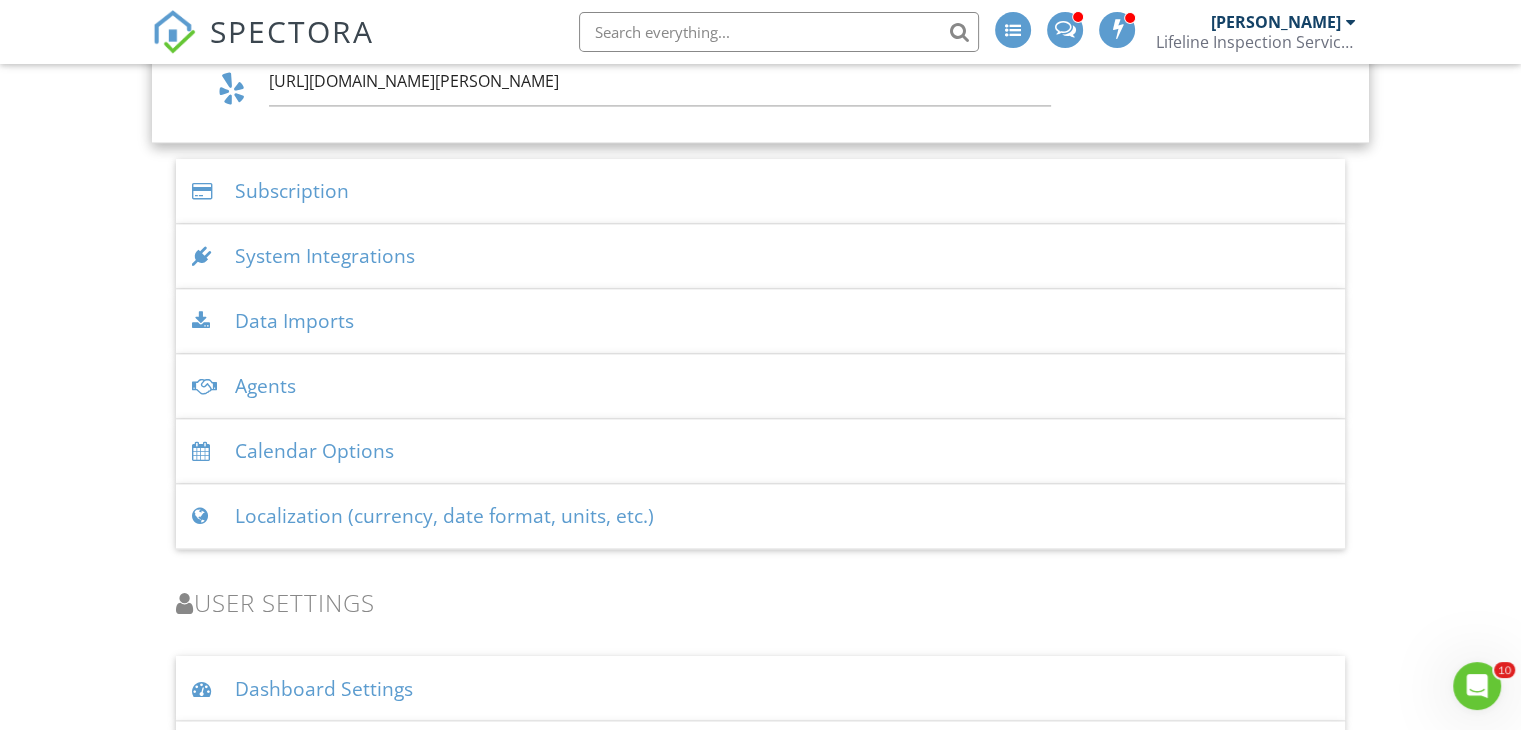 click on "Calendar Options" at bounding box center [760, 451] 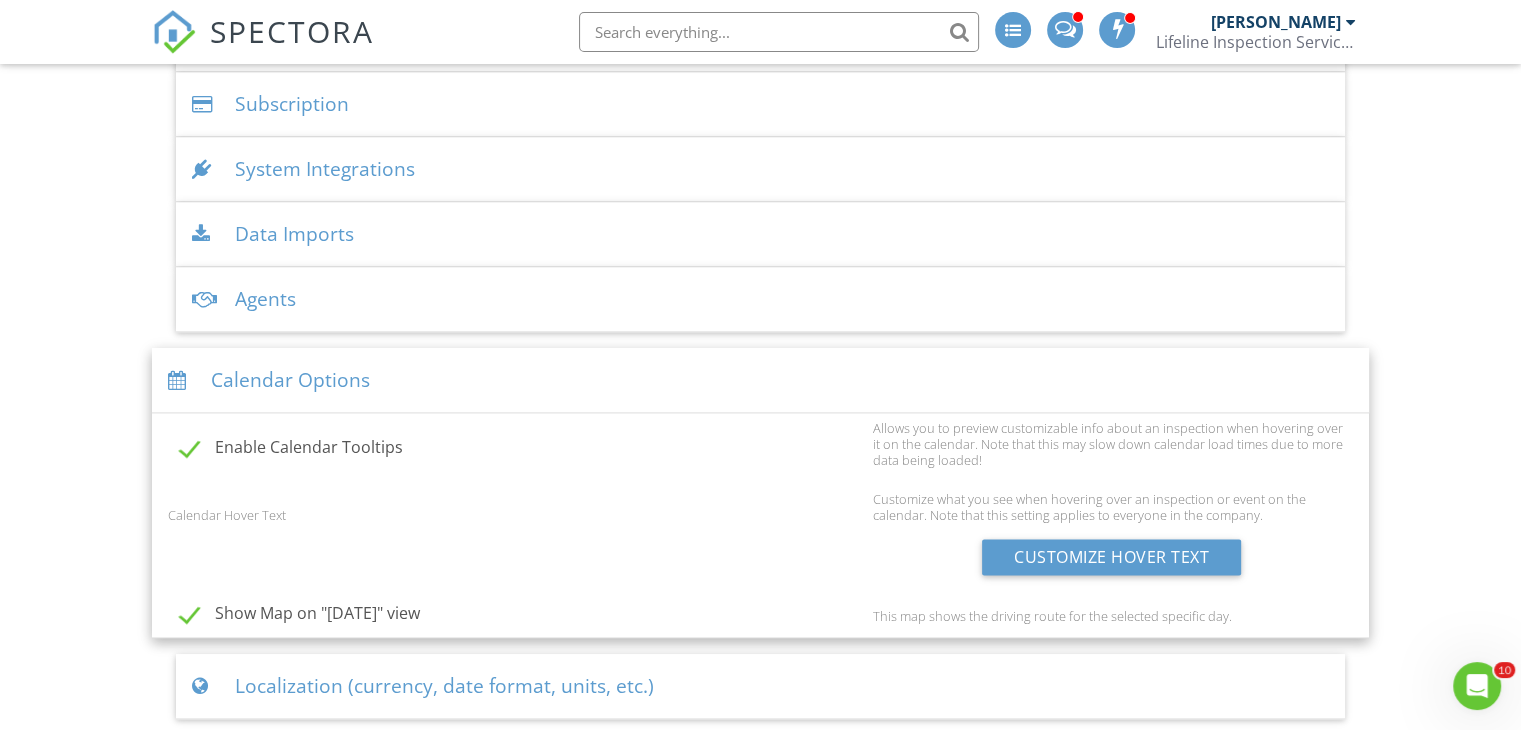 scroll, scrollTop: 2696, scrollLeft: 0, axis: vertical 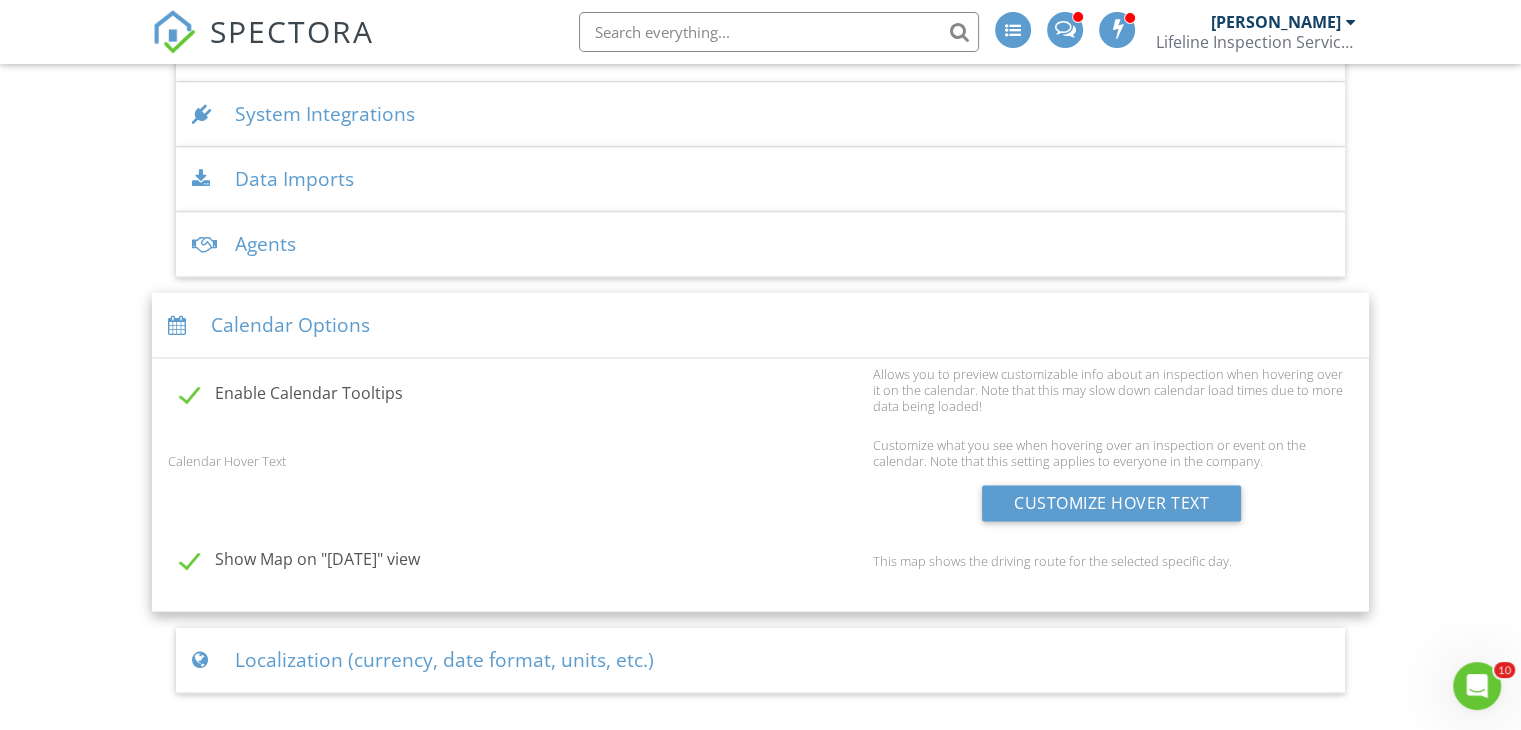 click on "Dashboard
Calendar
Templates
Metrics
Automations
Settings
Payouts
Support Center
Settings
Basics
Profile
Services & Fees
Availability
Team
Sample Reports
Discount Codes
Spectora Connect
Partnerships
Make more money per inspection with third-party offers
Disabled
Recommended Contractors
Provide repair resources for your clients
Enabled
Business Tools
Agreements
Signature Type
▼ E-signature (checkbox) E-signature (checkbox) Written Signature E-signature (checkbox)
Written Signature
Client agreement instructions
This text will appear on the client portal under "Sign Agreement(s)"
Inline Style XLarge Large Normal Small Light Small/Light Bold Italic Underline Colors Ordered List Unordered List Align" at bounding box center [760, -786] 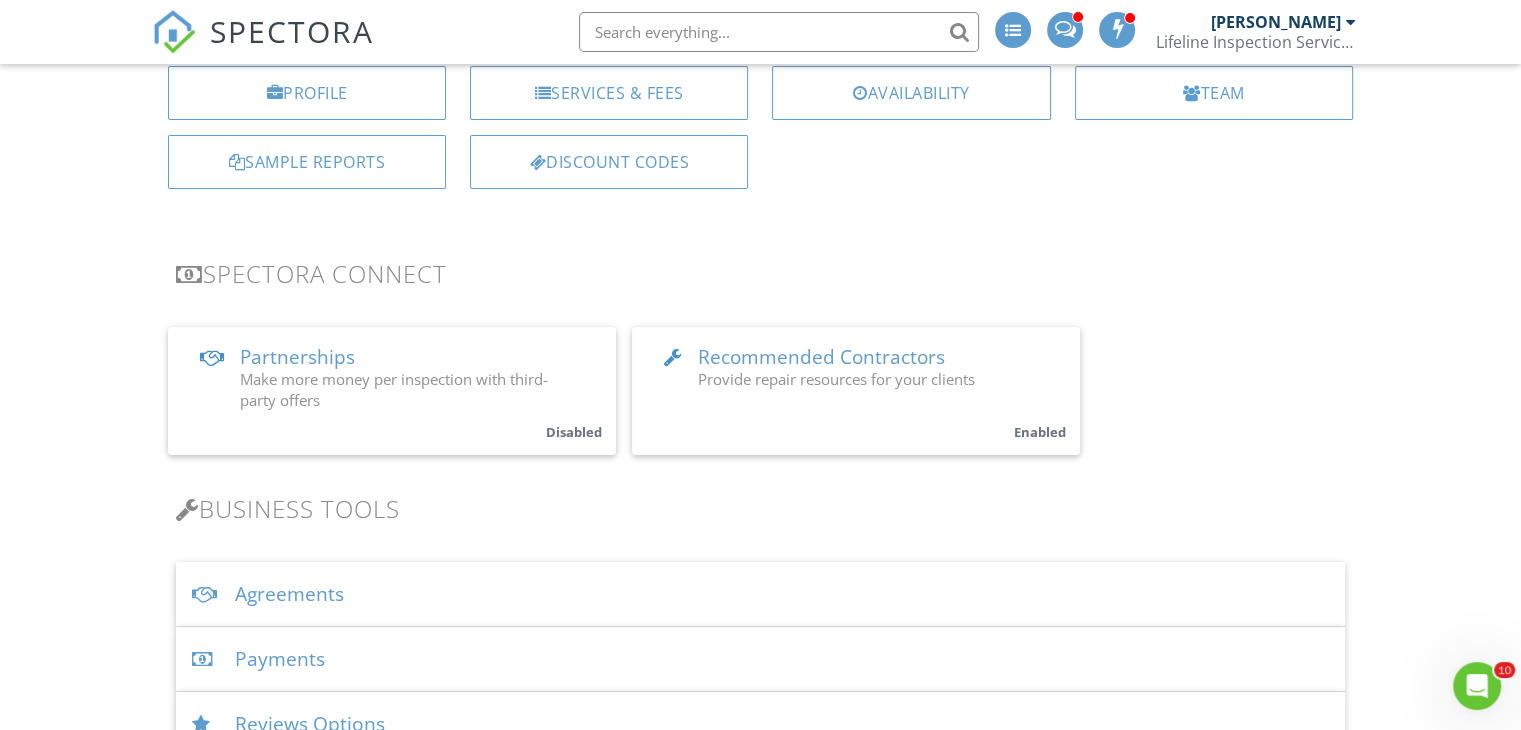 scroll, scrollTop: 0, scrollLeft: 0, axis: both 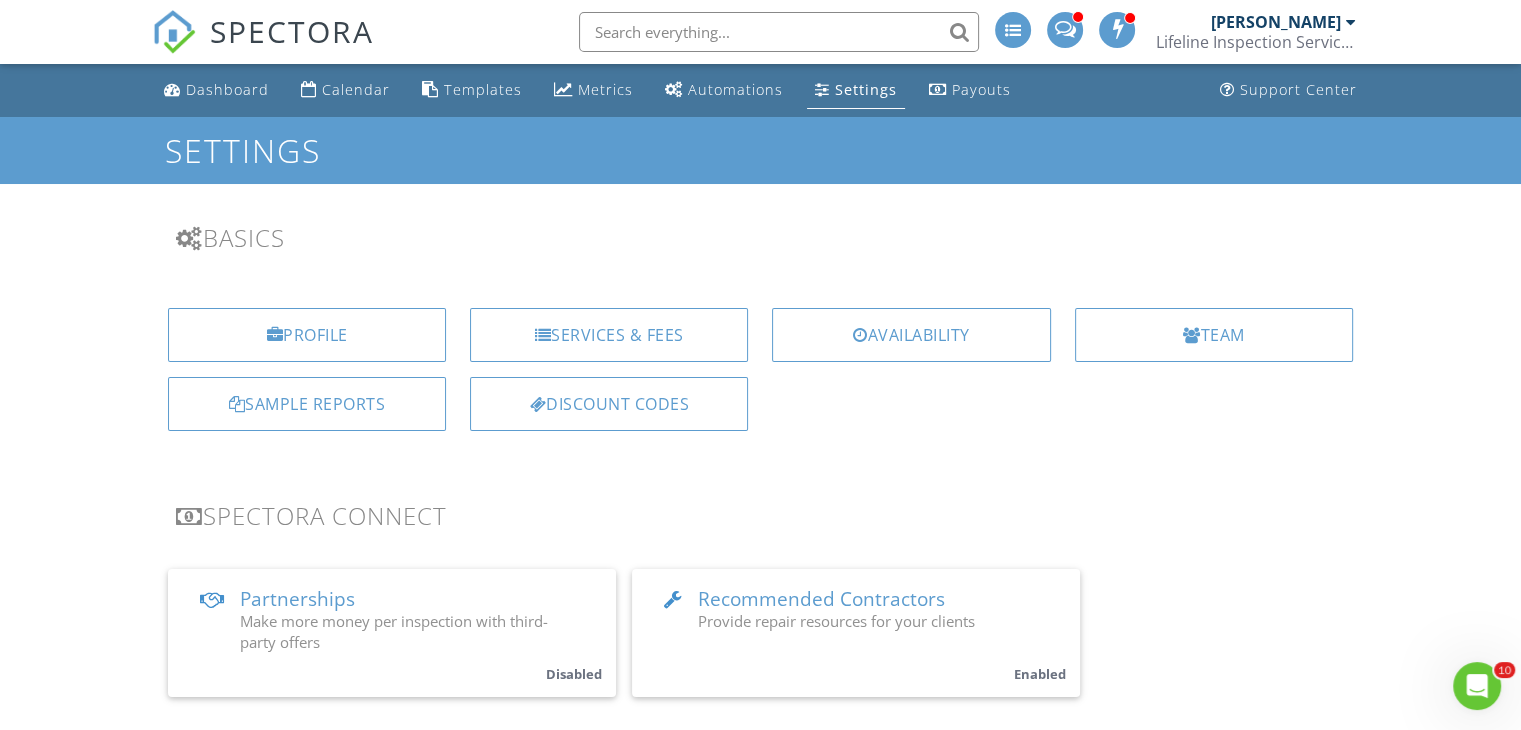 click on "Basics
Profile
Services & Fees
Availability
Team
Sample Reports
Discount Codes
Spectora Connect
Partnerships
Make more money per inspection with third-party offers
Disabled
Recommended Contractors
Provide repair resources for your clients
Enabled
Business Tools
Agreements
Signature Type
▼ E-signature (checkbox) E-signature (checkbox) Written Signature E-signature (checkbox)
Written Signature
Both checkbox signatures and written signatures are legally binding for agreements. They both capture the date and time as well as the IP address that the signature originated from. Certain regions have regulations around which signature is preferred. Look into your local laws when selecting.
Client agreement instructions
This text will appear on the client portal under "Sign Agreement(s)"
Inline Style XLarge Large Bold" at bounding box center (760, 1990) 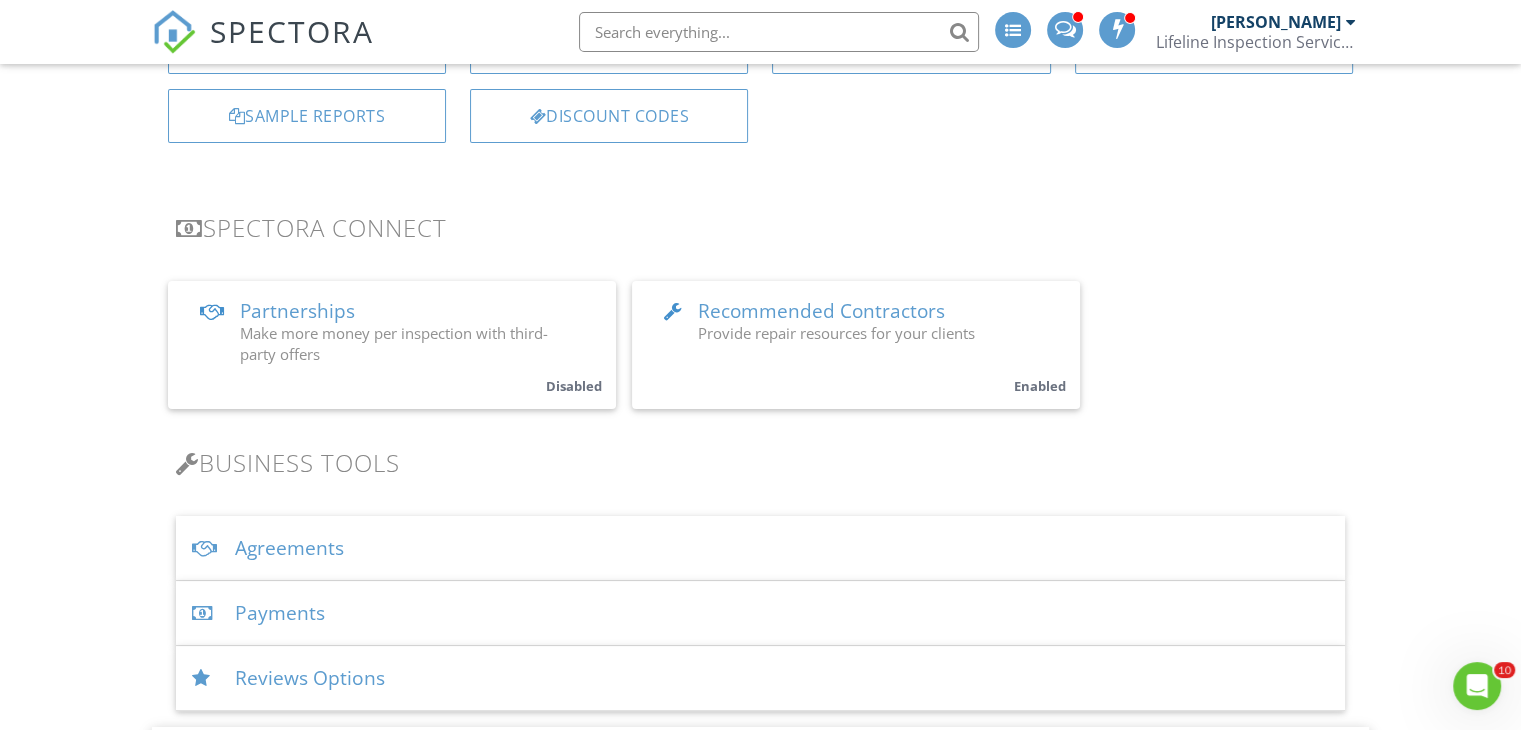 scroll, scrollTop: 0, scrollLeft: 0, axis: both 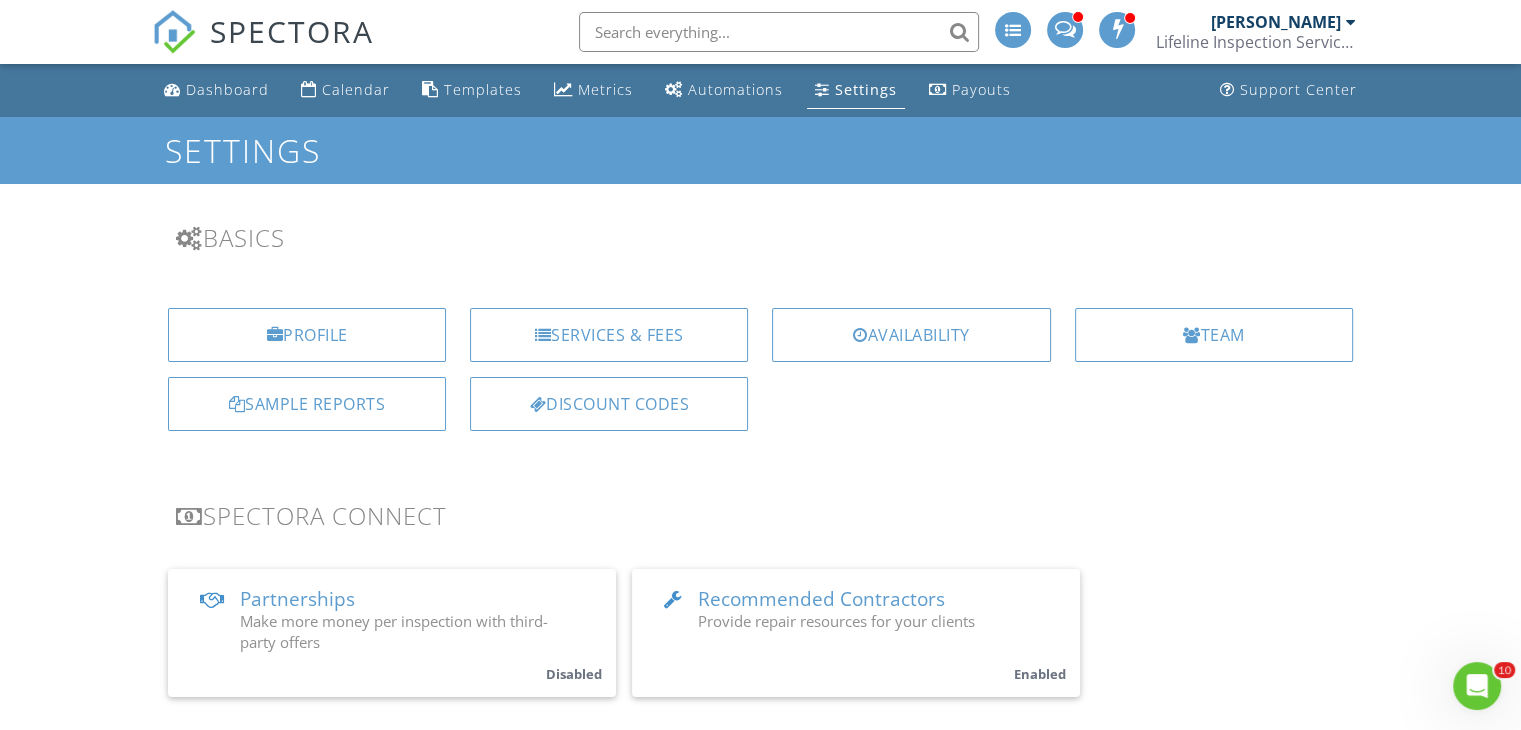 click at bounding box center [779, 32] 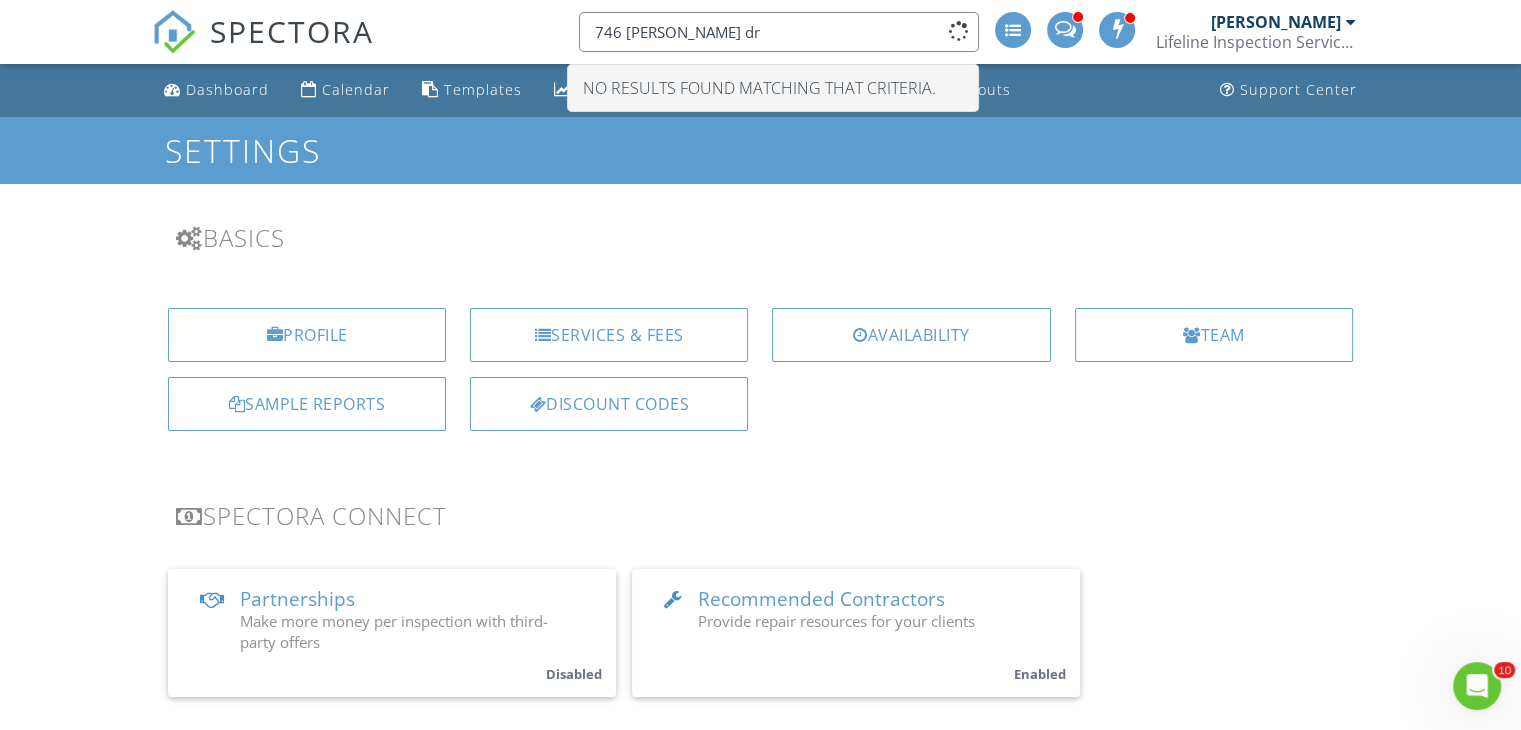 drag, startPoint x: 621, startPoint y: 41, endPoint x: 593, endPoint y: 54, distance: 30.870699 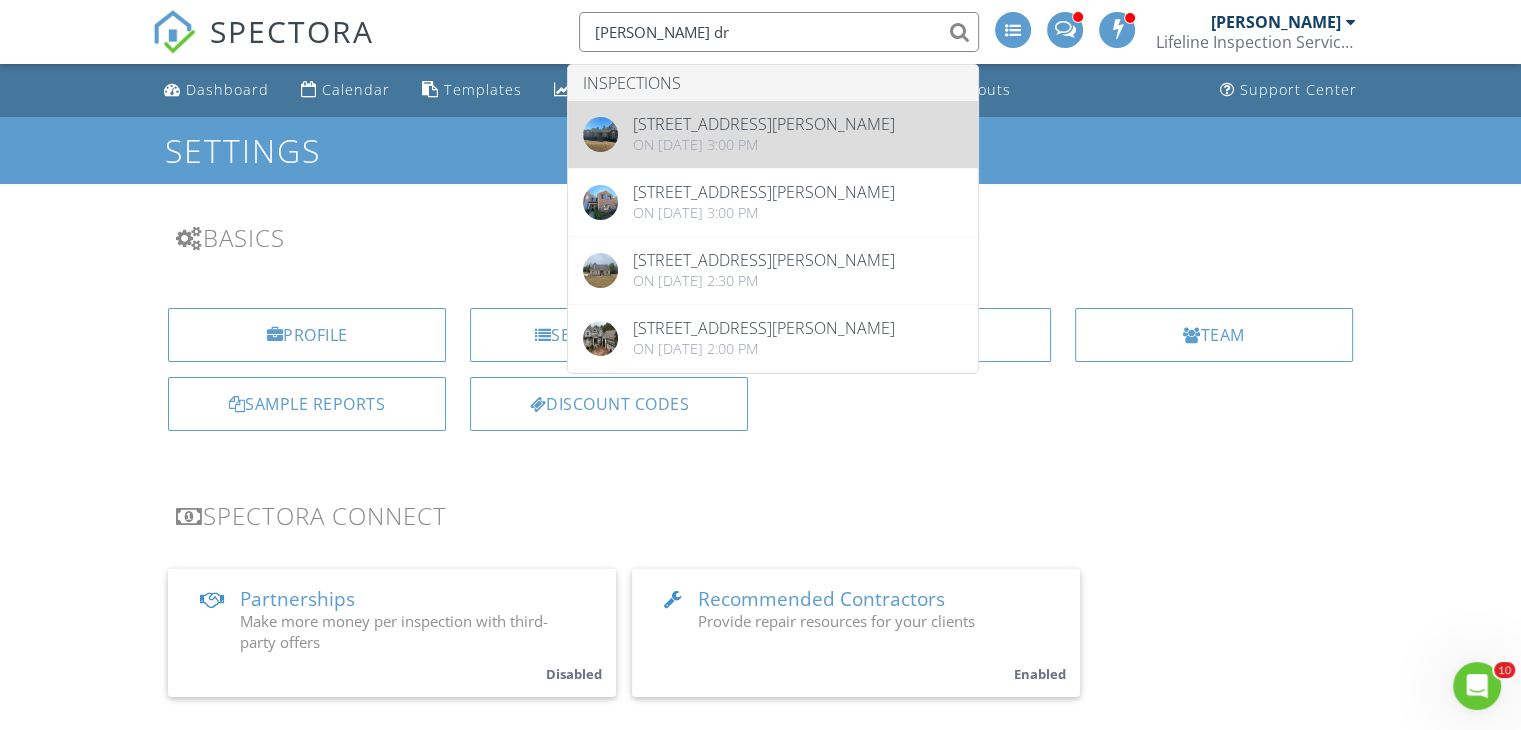 type on "sharon dr" 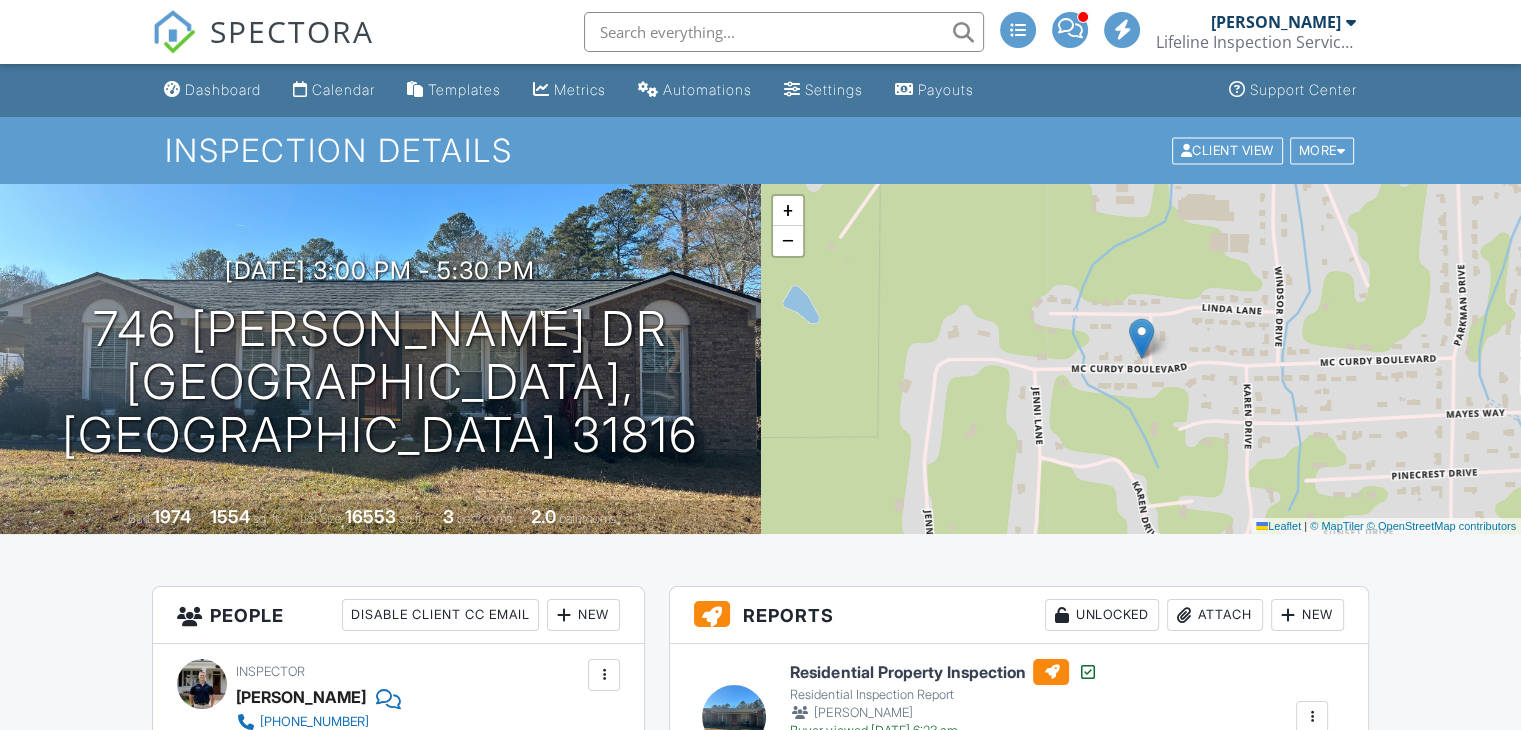 scroll, scrollTop: 207, scrollLeft: 0, axis: vertical 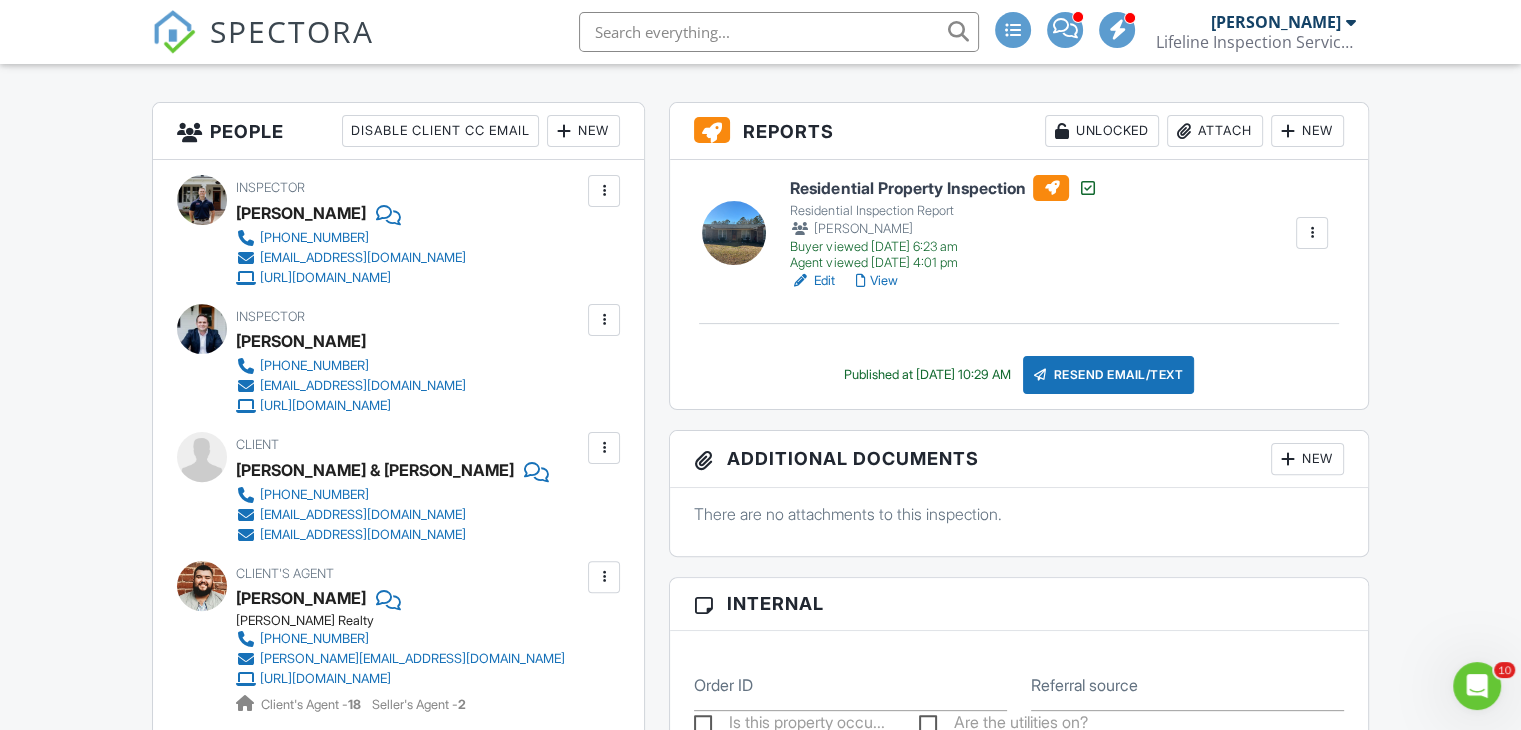 click at bounding box center (1312, 233) 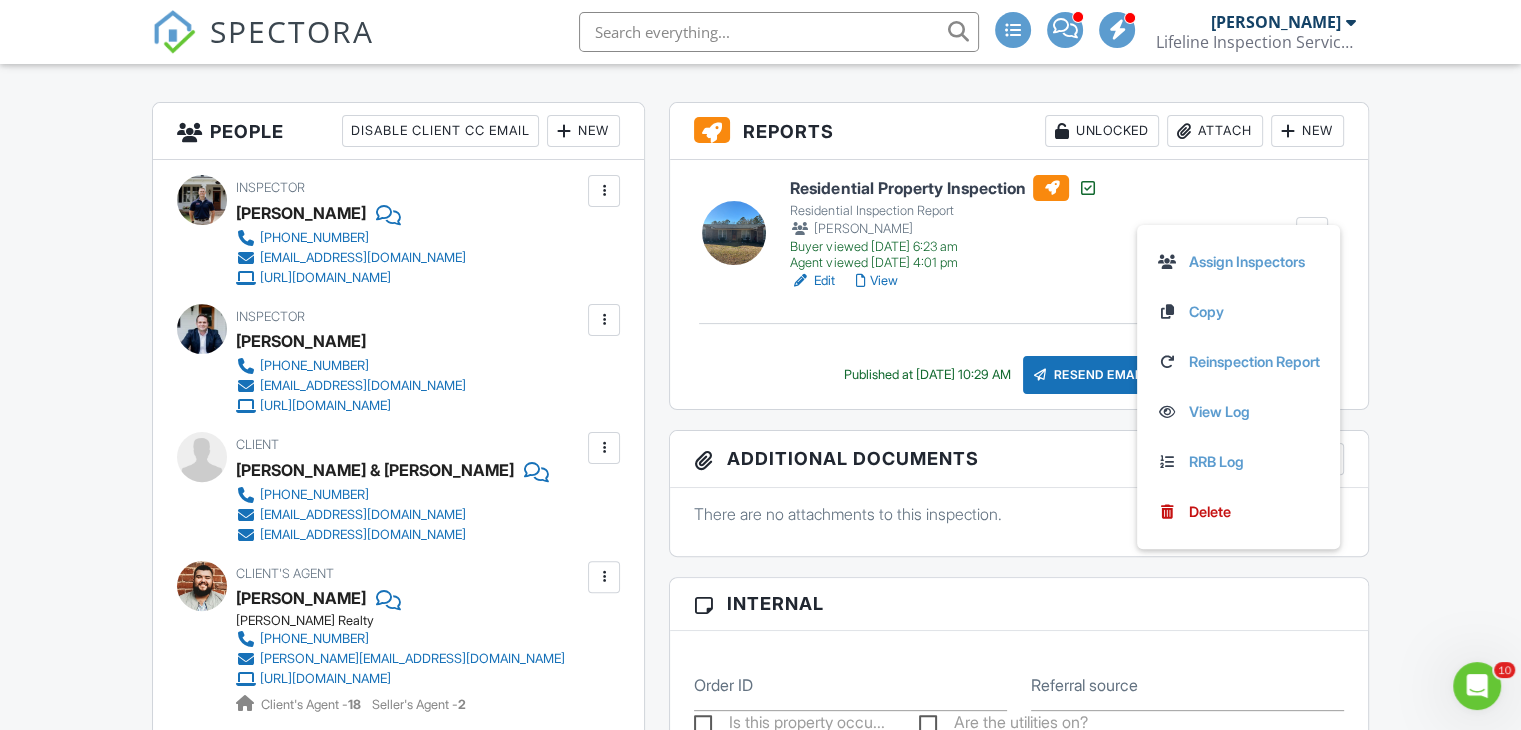 click on "Residential Property Inspection
Residential Inspection Report
Josh Ryan
Buyer viewed 04/04/2025  6:23 am
Agent viewed 03/11/2025  4:01 pm
Edit
View
Assign Inspectors
Copy
Reinspection Report
View Log
RRB Log
Delete
Published at 12/24/2024 10:29 AM
Resend Email/Text" at bounding box center (1019, 284) 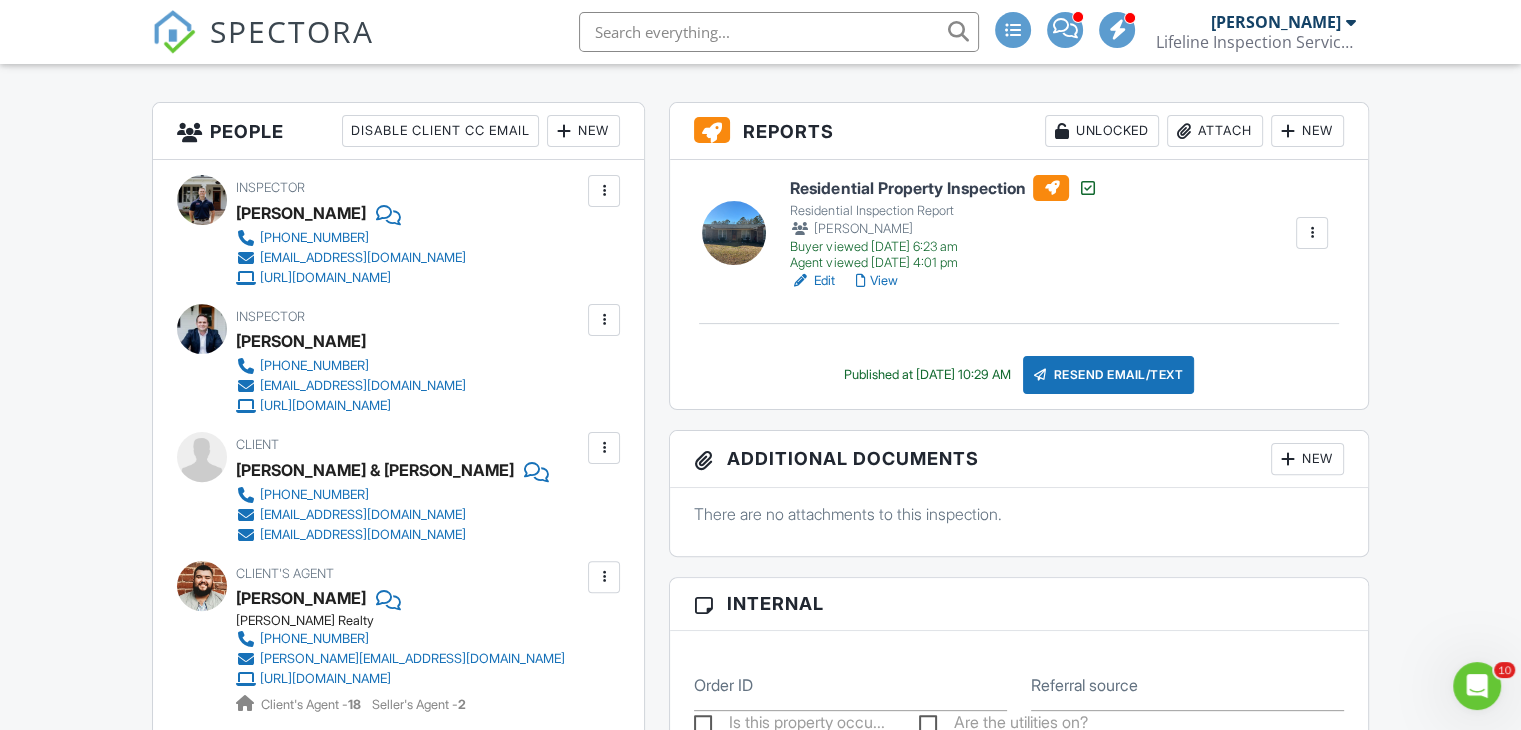 click on "View" at bounding box center (876, 281) 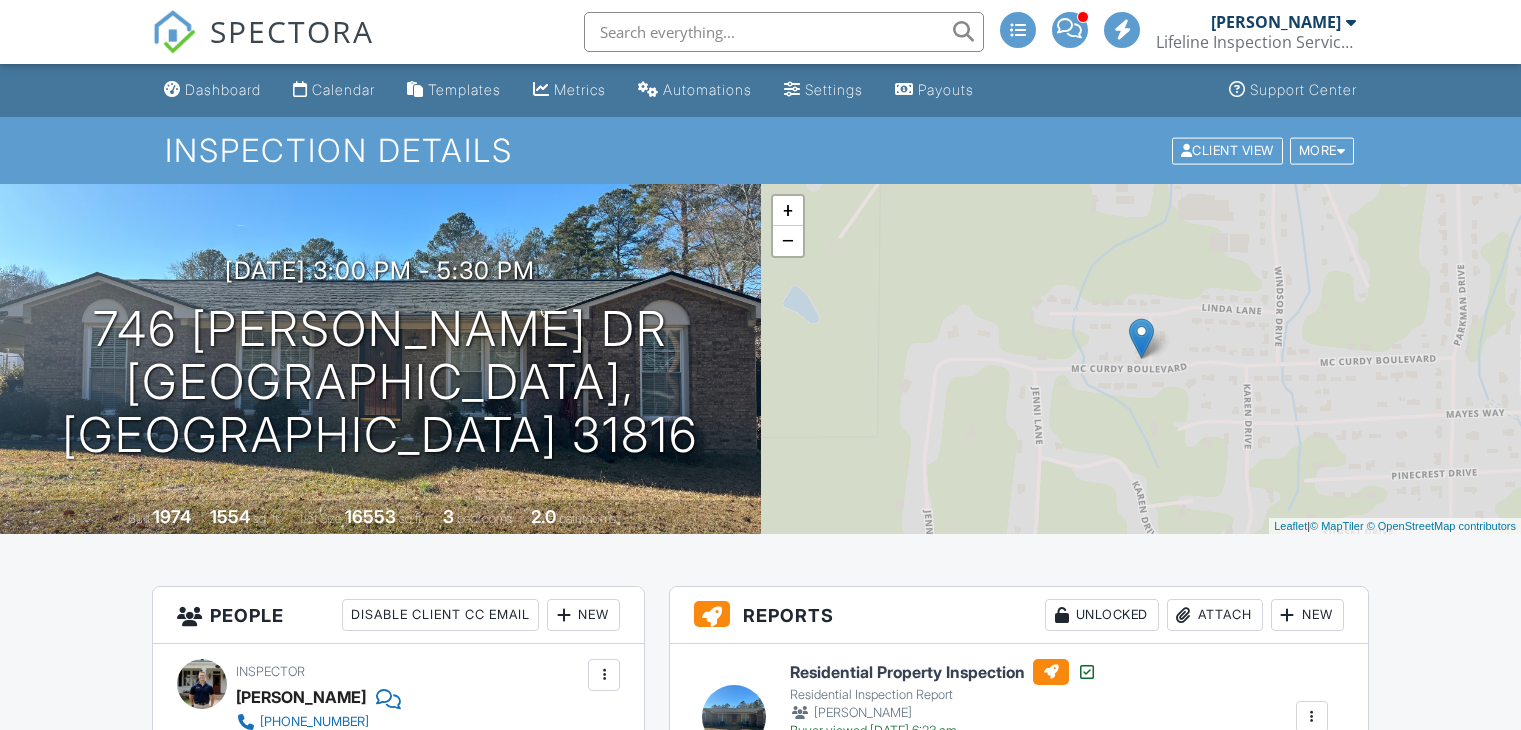 scroll, scrollTop: 1692, scrollLeft: 0, axis: vertical 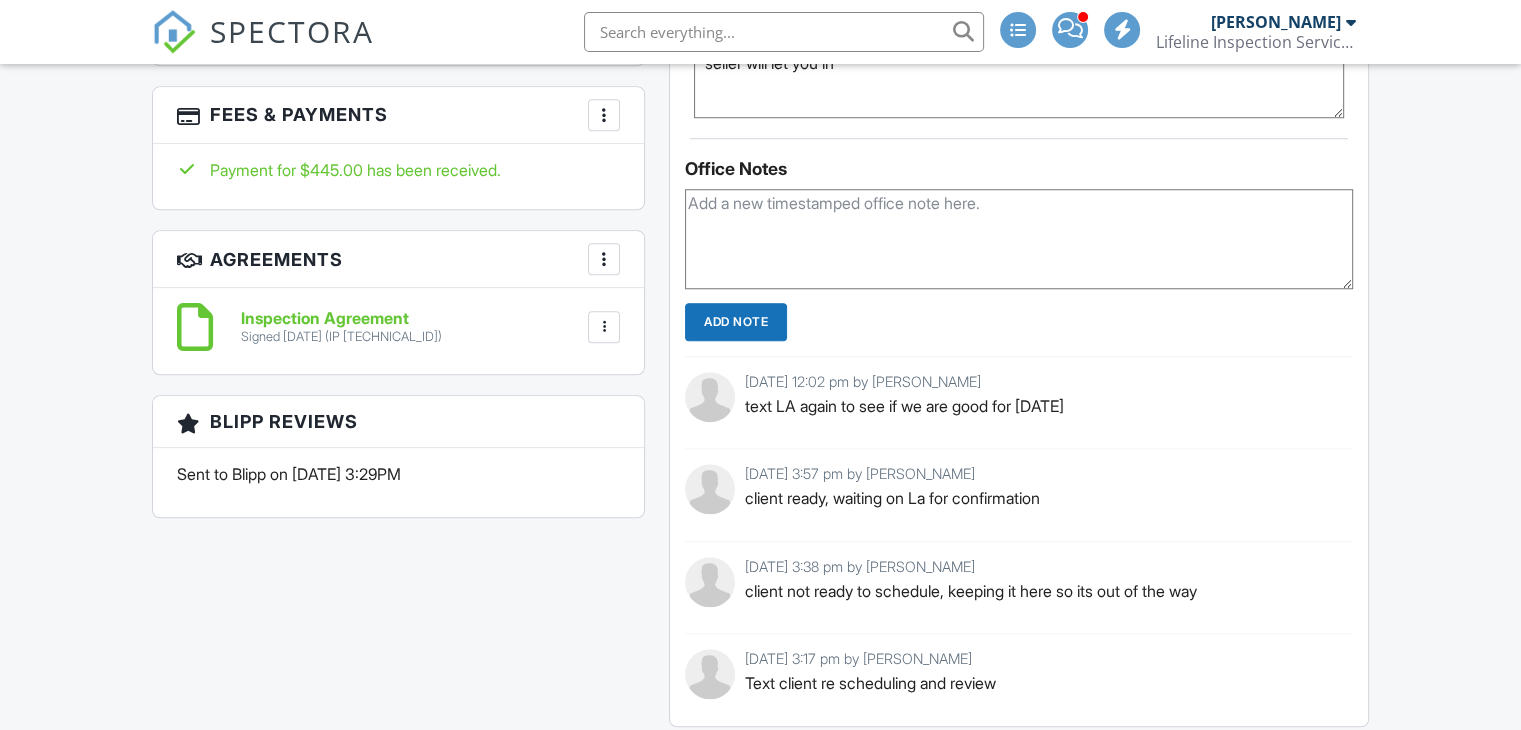 click at bounding box center (604, 327) 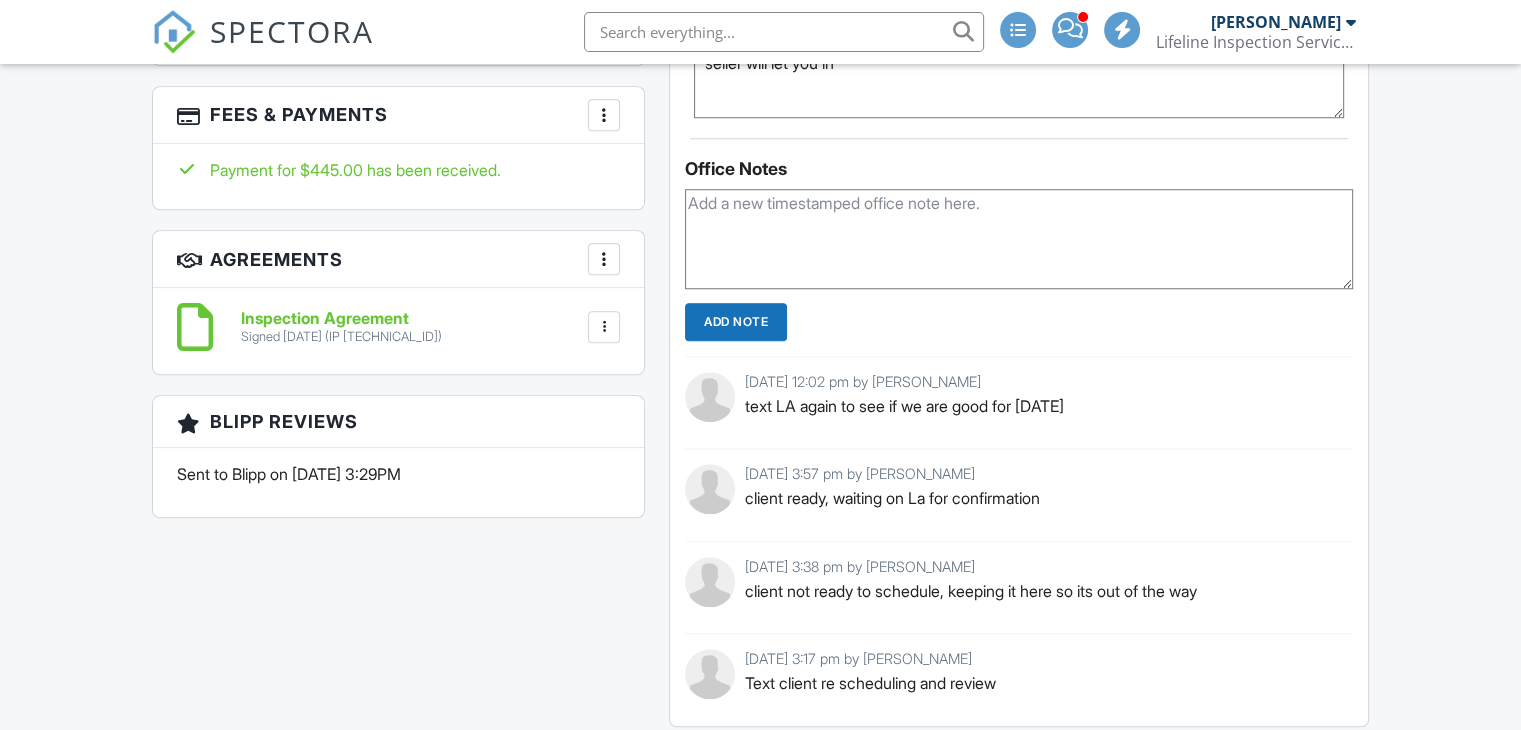 scroll, scrollTop: 1664, scrollLeft: 0, axis: vertical 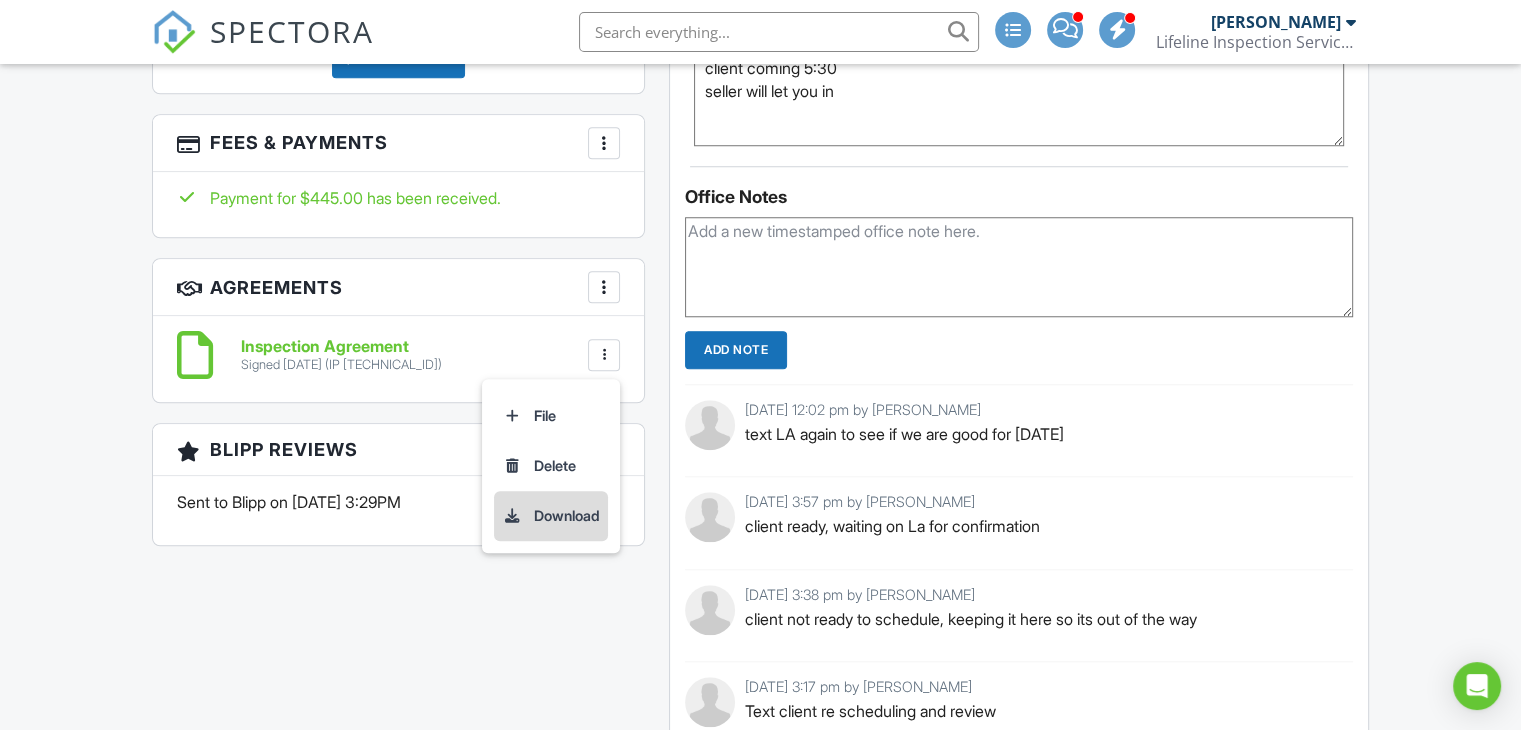click on "Download" at bounding box center (551, 516) 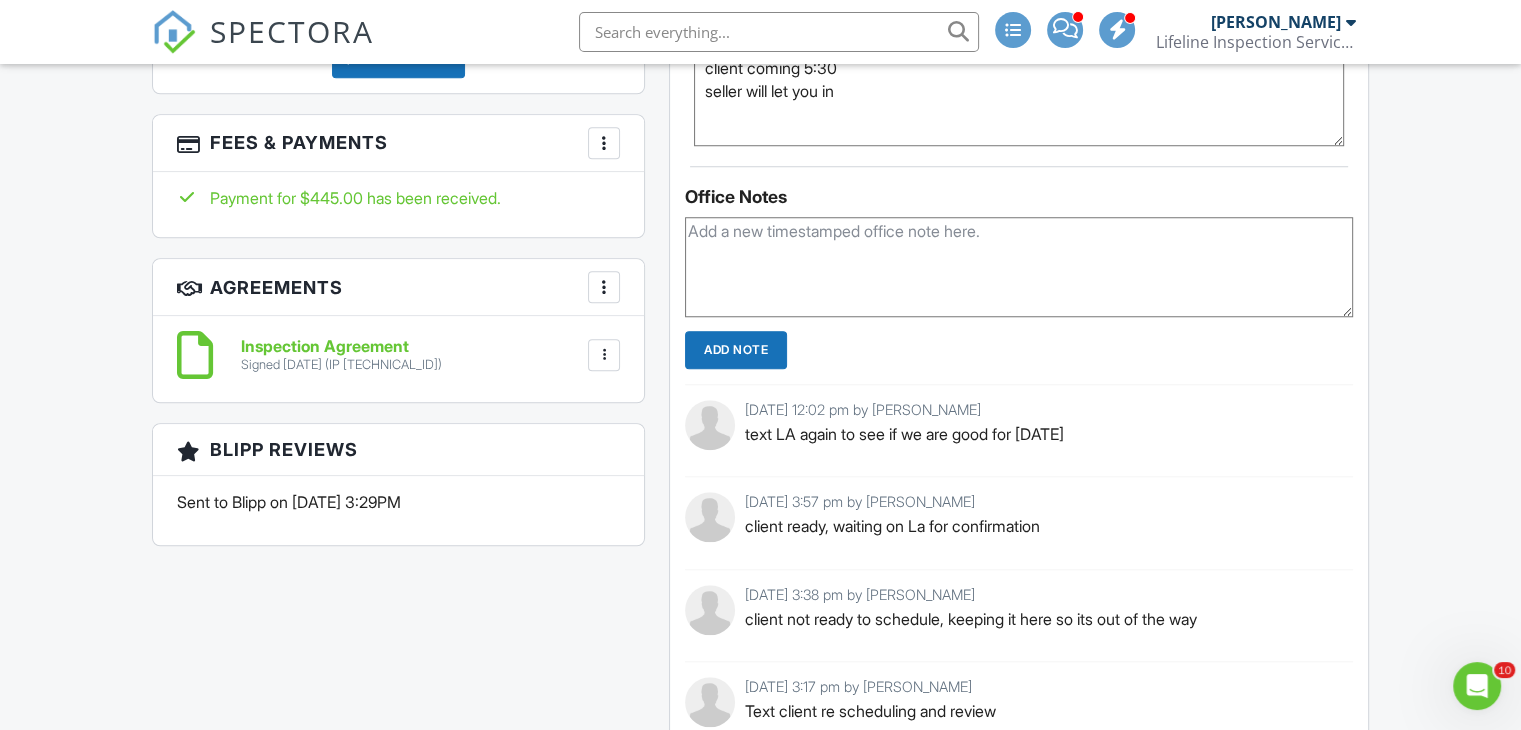 scroll, scrollTop: 0, scrollLeft: 0, axis: both 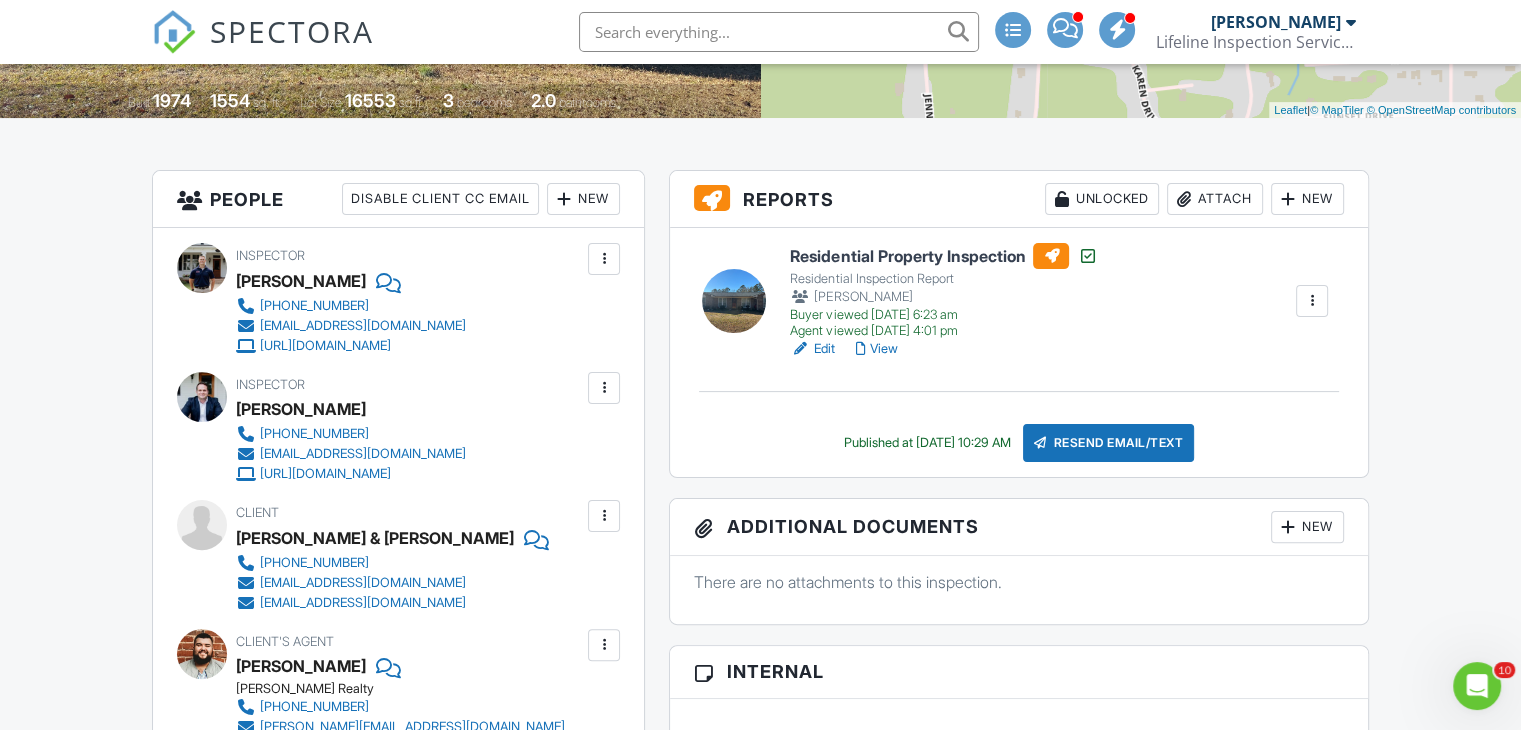 click on "View" at bounding box center [876, 349] 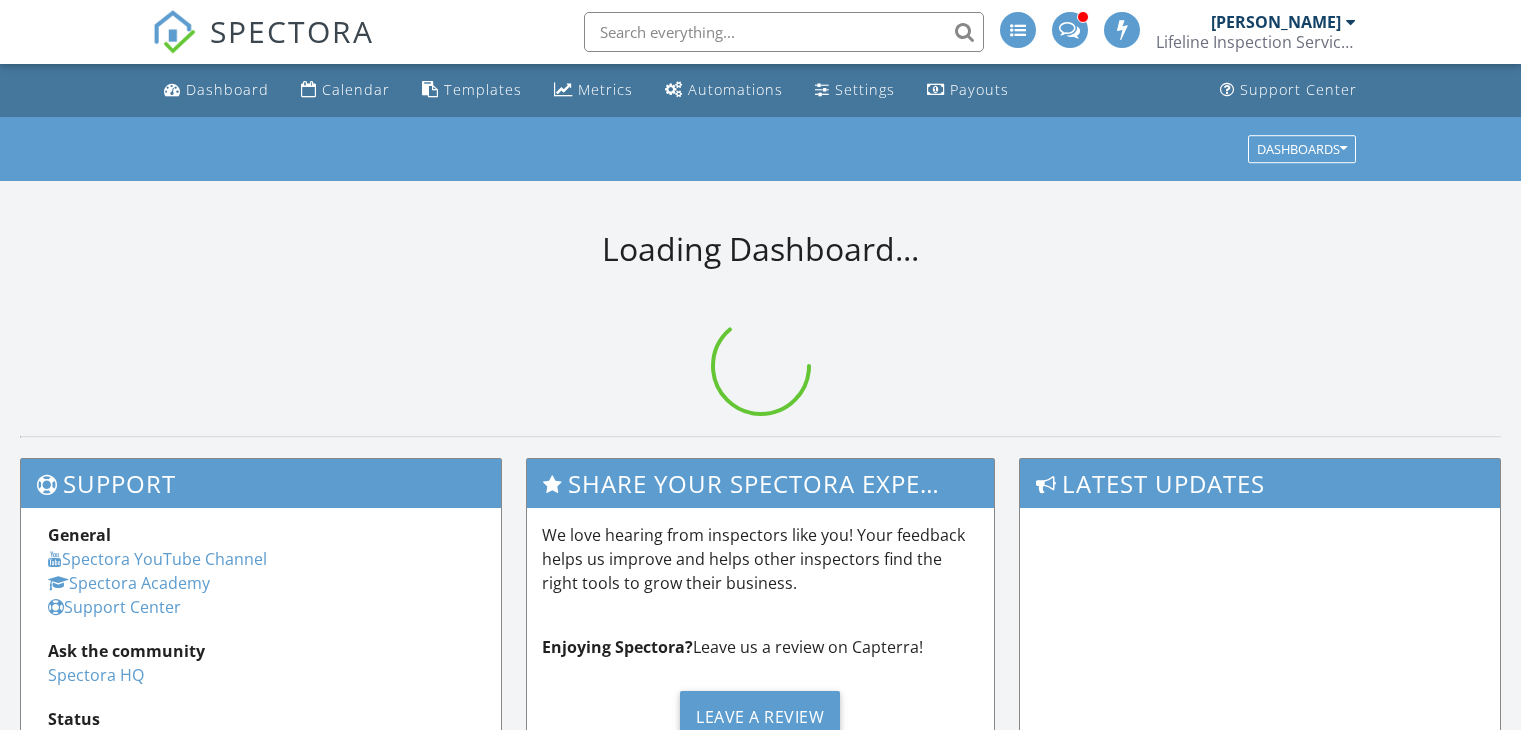 scroll, scrollTop: 0, scrollLeft: 0, axis: both 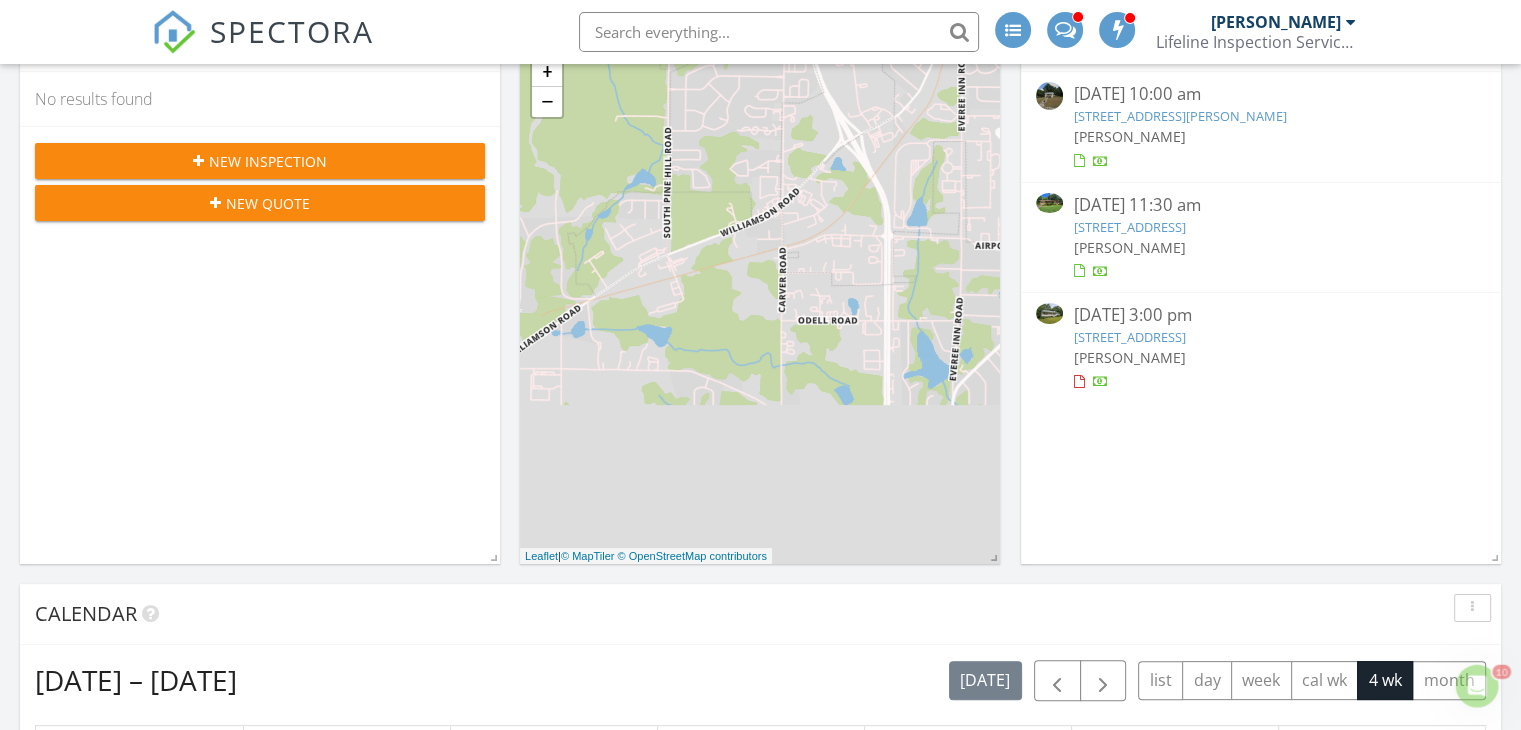 click 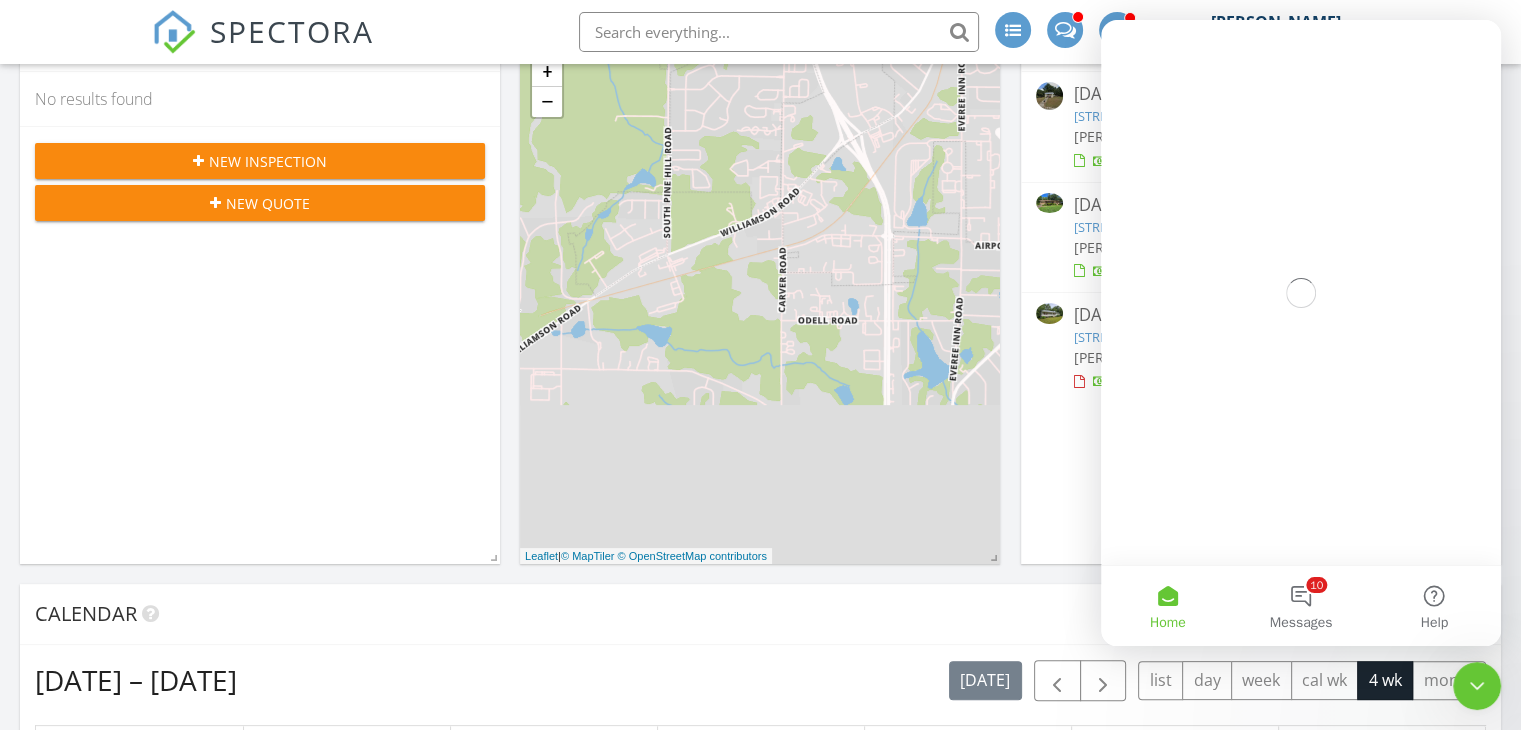 scroll, scrollTop: 0, scrollLeft: 0, axis: both 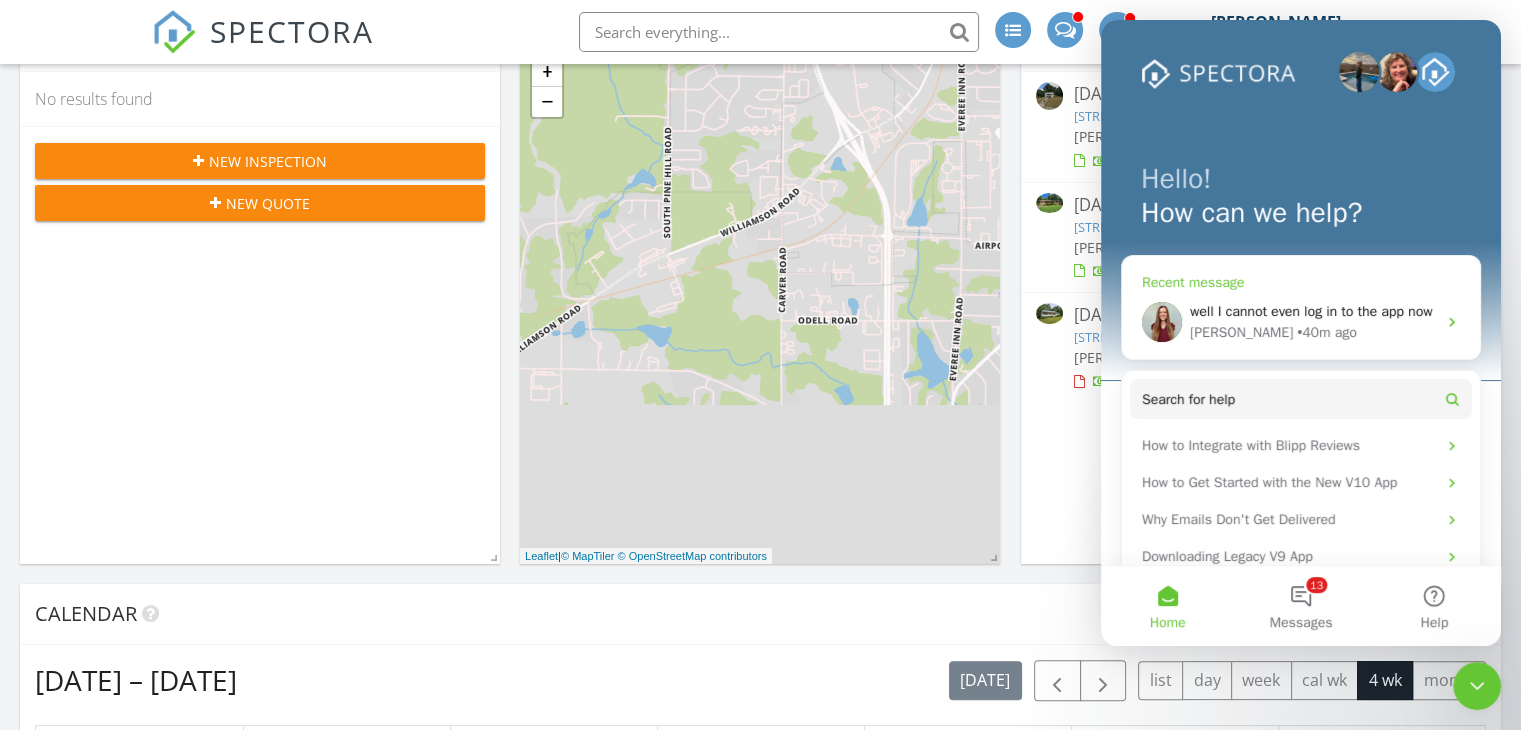 click on "well I cannot even log in to the app now" at bounding box center (1311, 311) 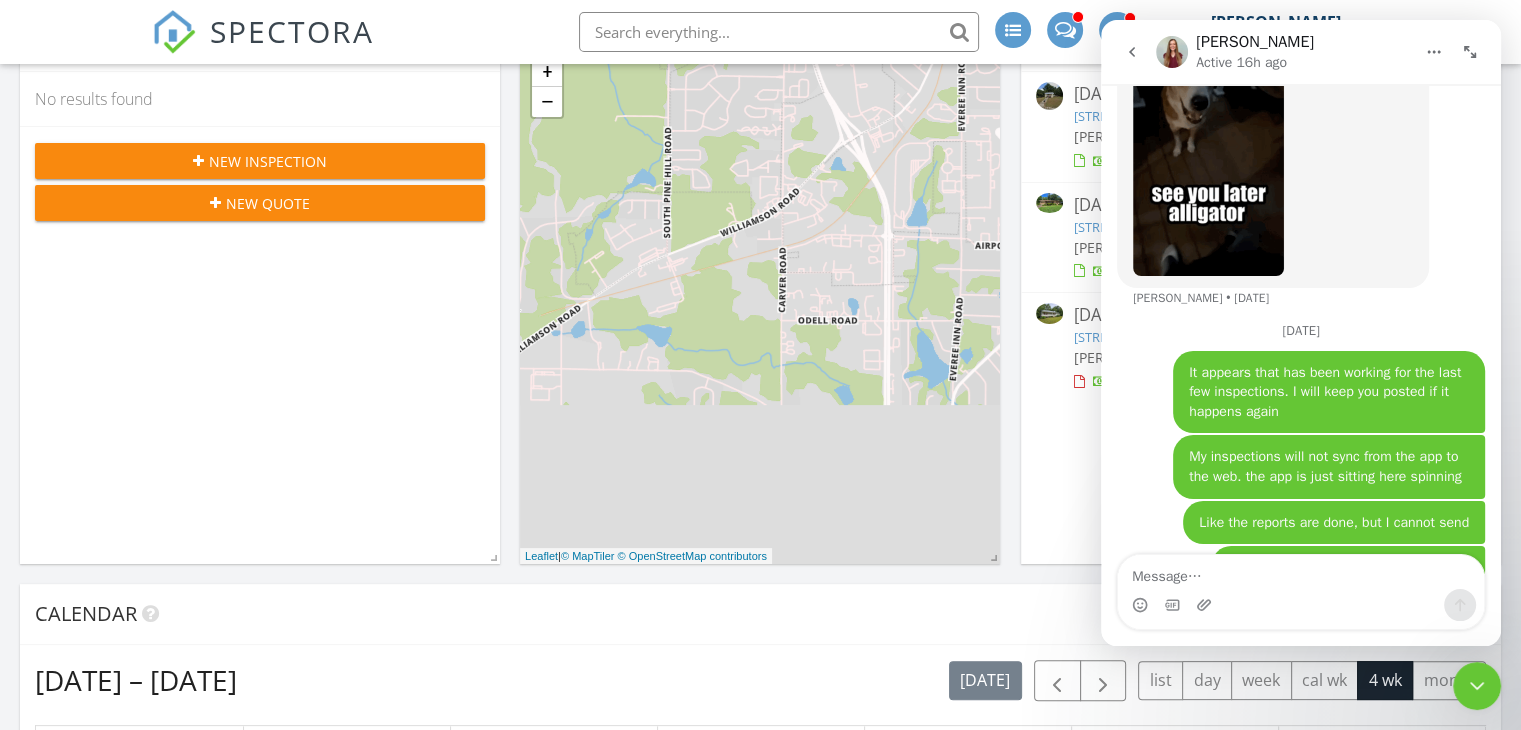 scroll, scrollTop: 9285, scrollLeft: 0, axis: vertical 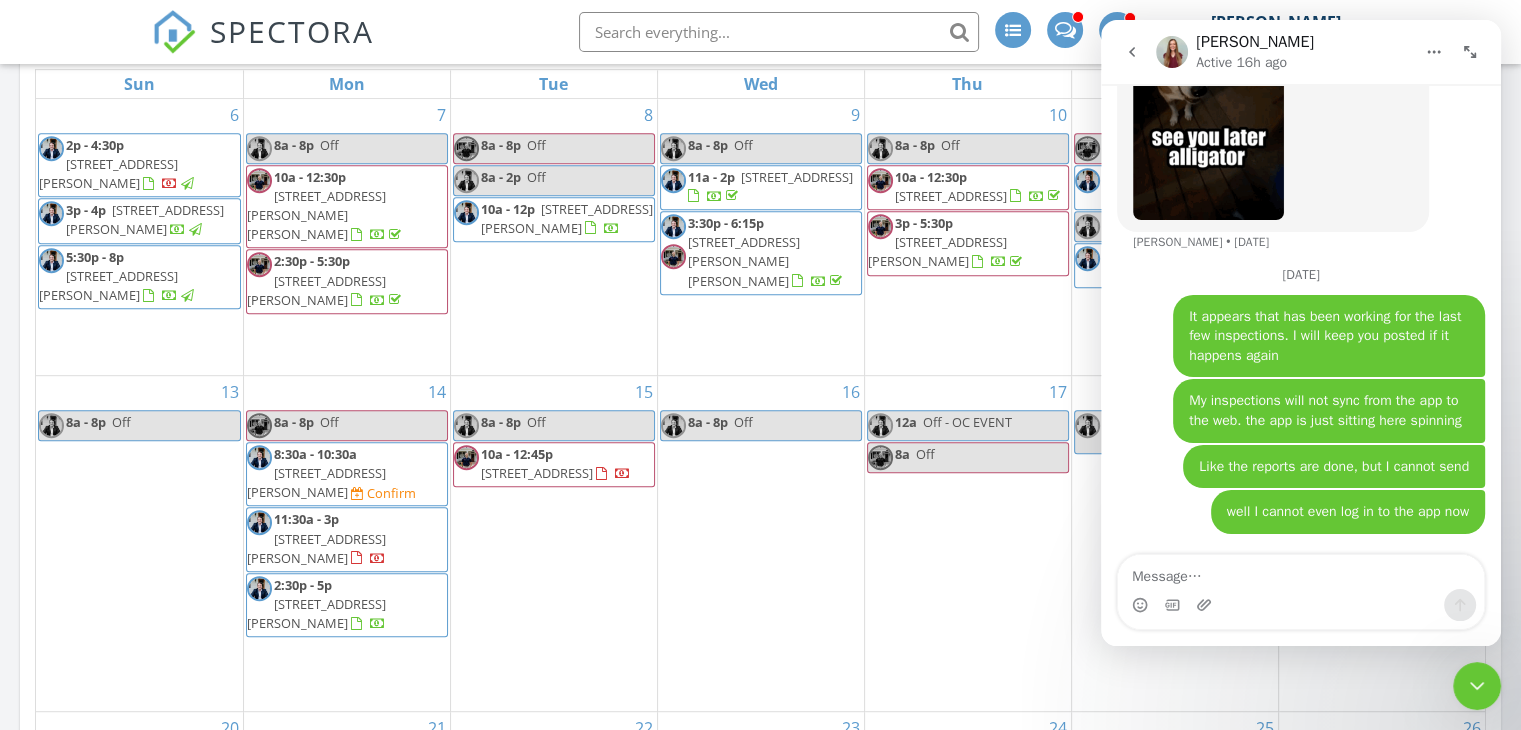 click at bounding box center (1477, 686) 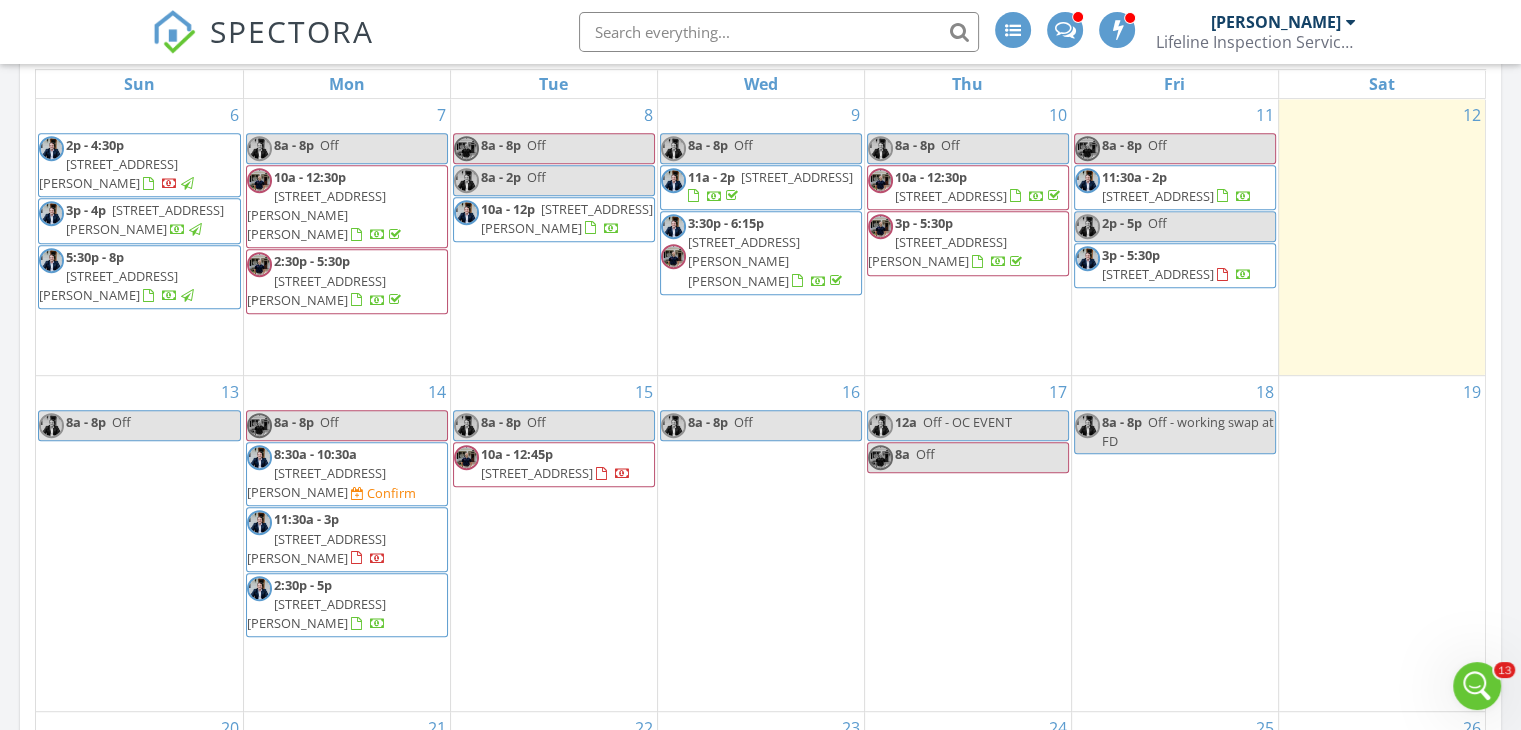scroll, scrollTop: 0, scrollLeft: 0, axis: both 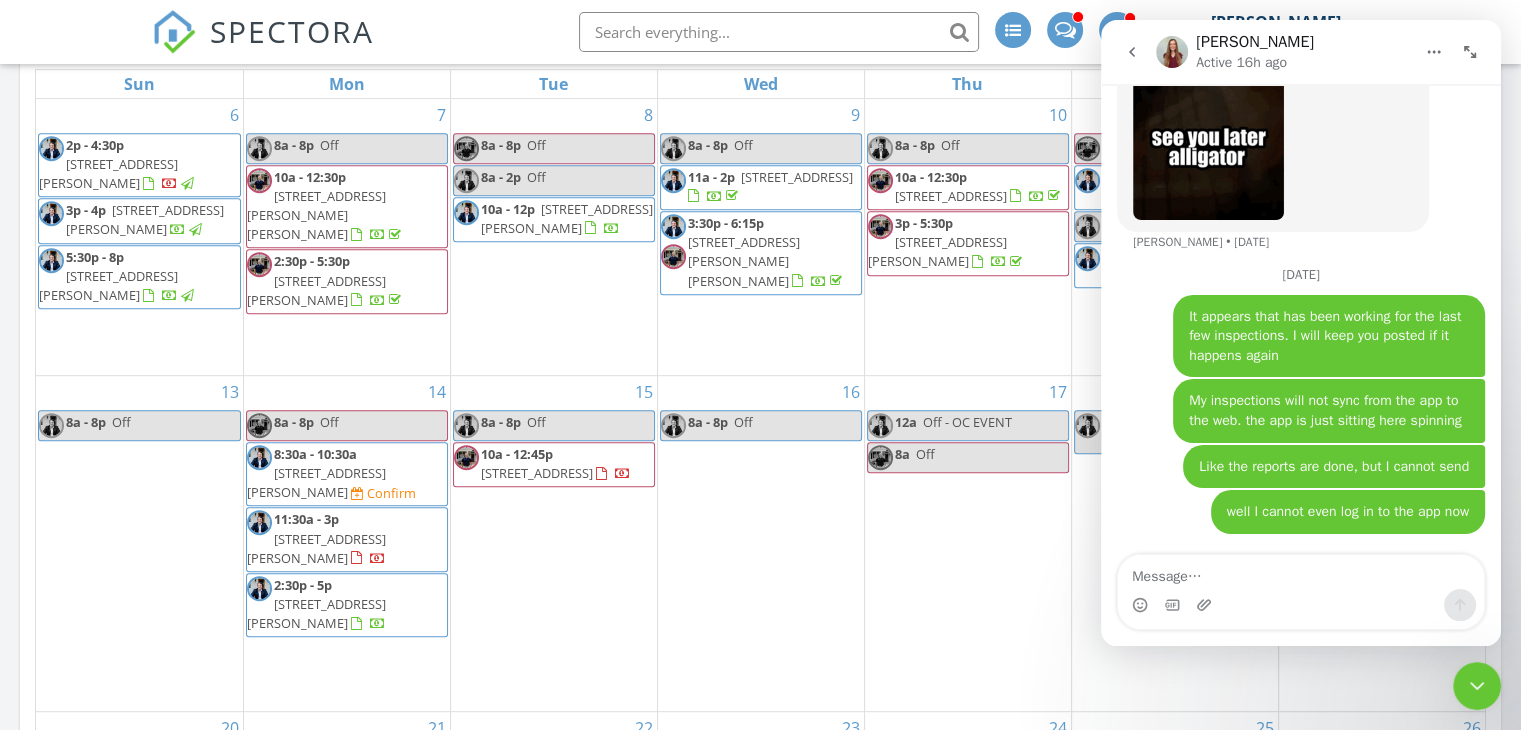 click 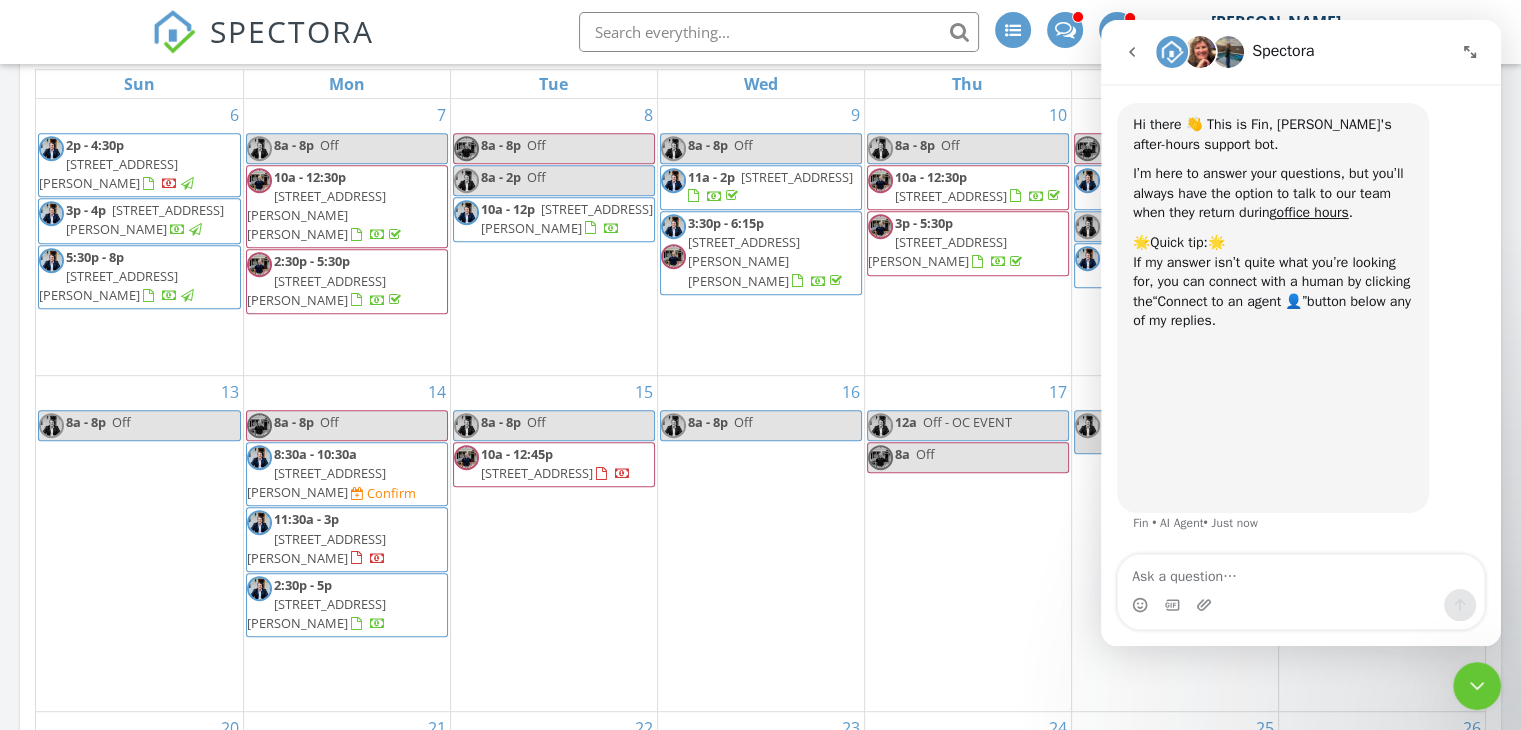 scroll, scrollTop: 65, scrollLeft: 0, axis: vertical 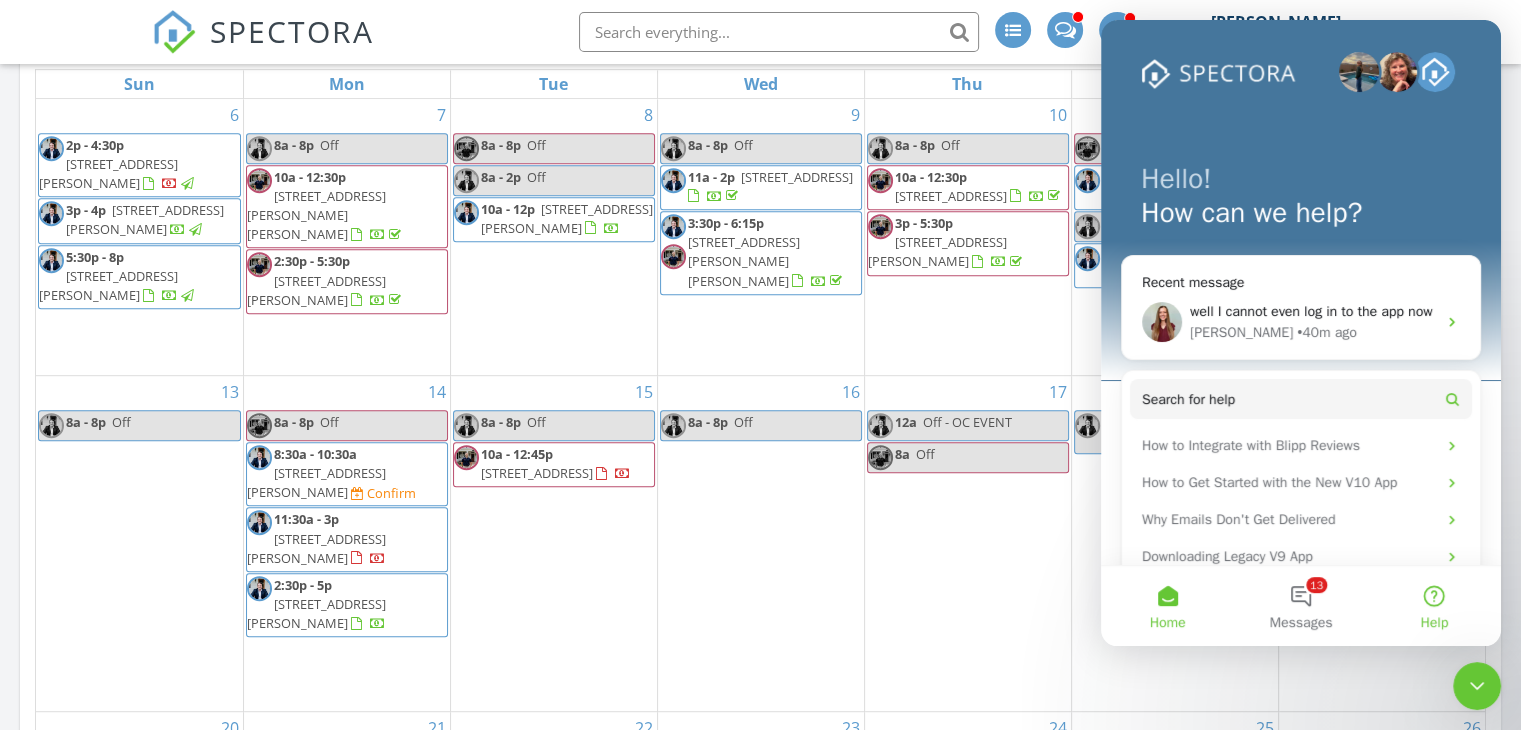 click on "Help" at bounding box center [1434, 606] 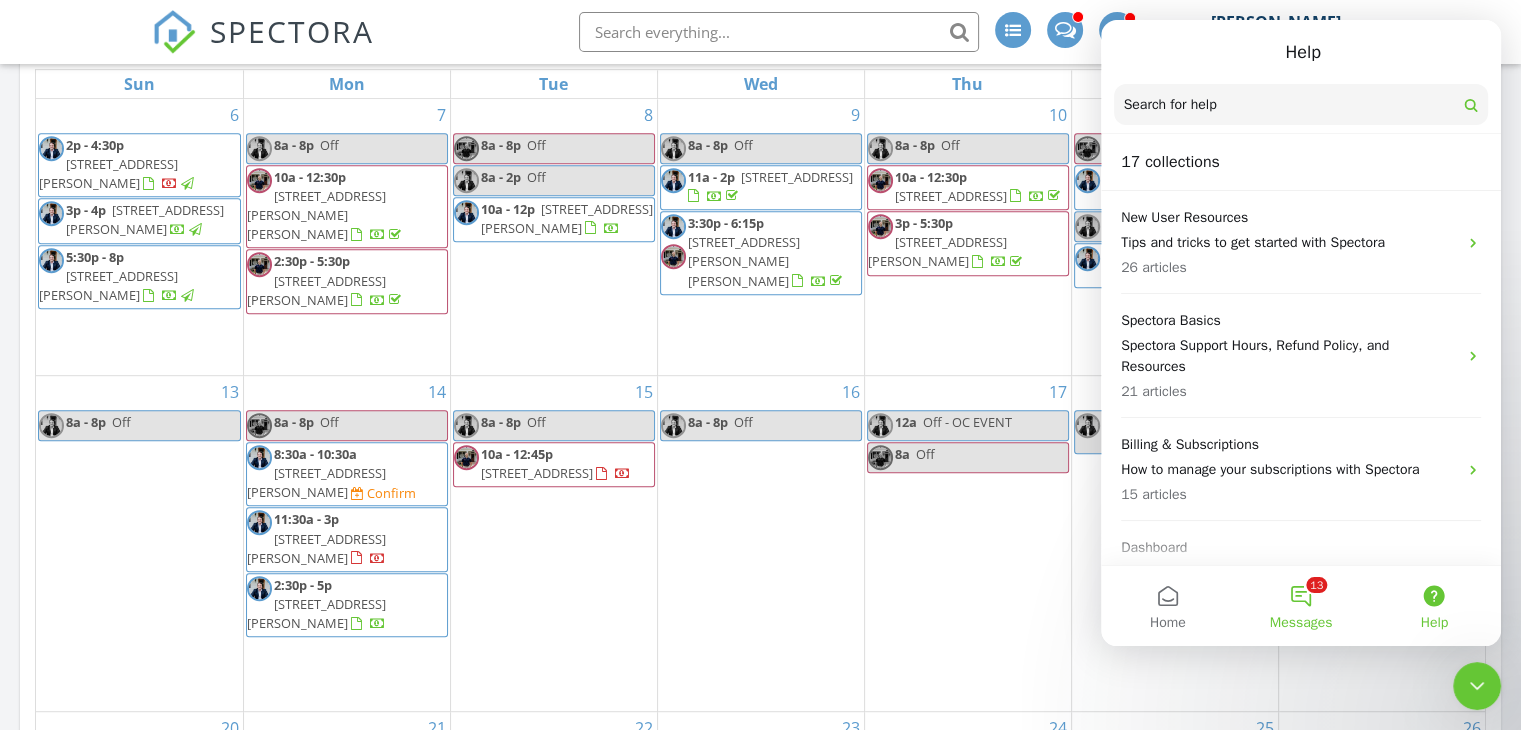 click on "13 Messages" at bounding box center (1300, 606) 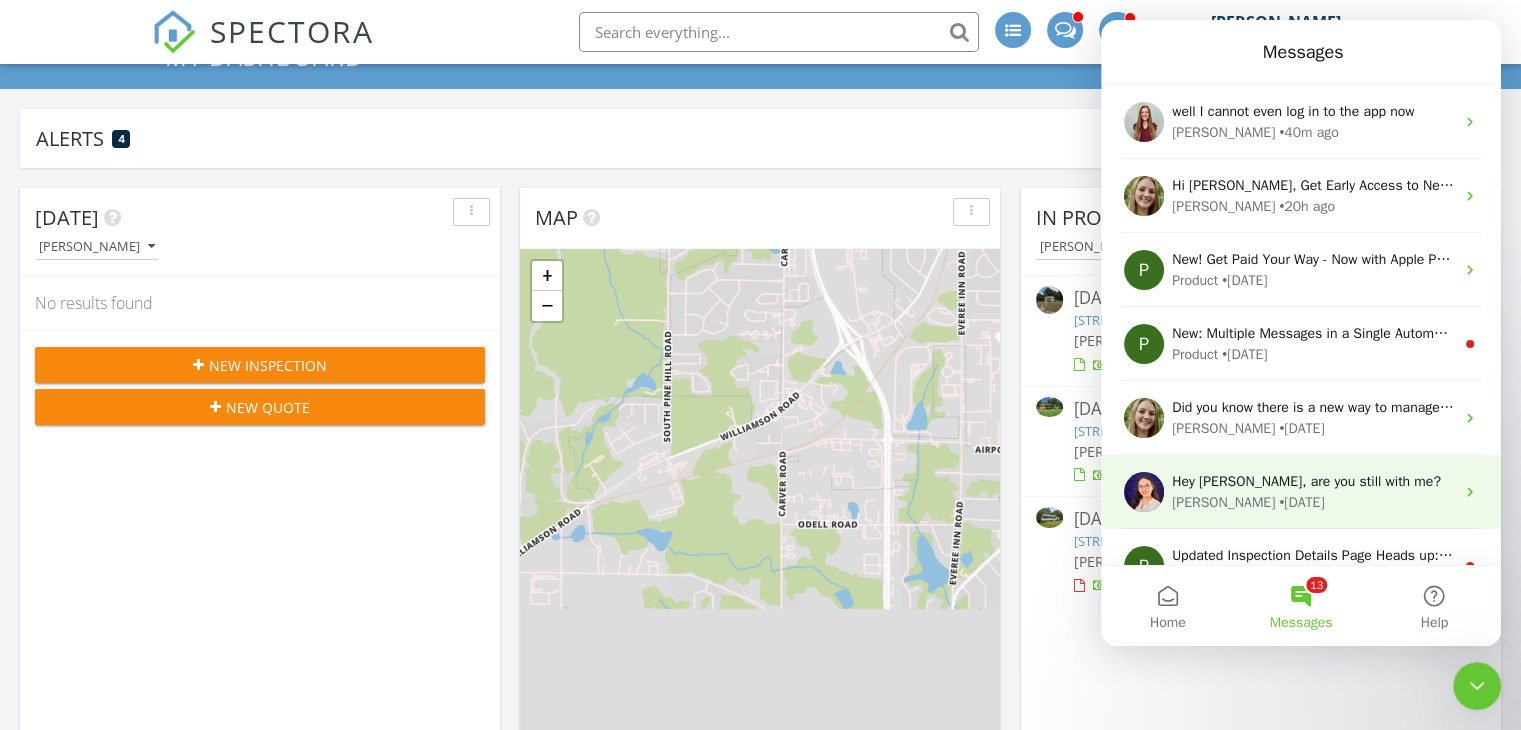scroll, scrollTop: 0, scrollLeft: 0, axis: both 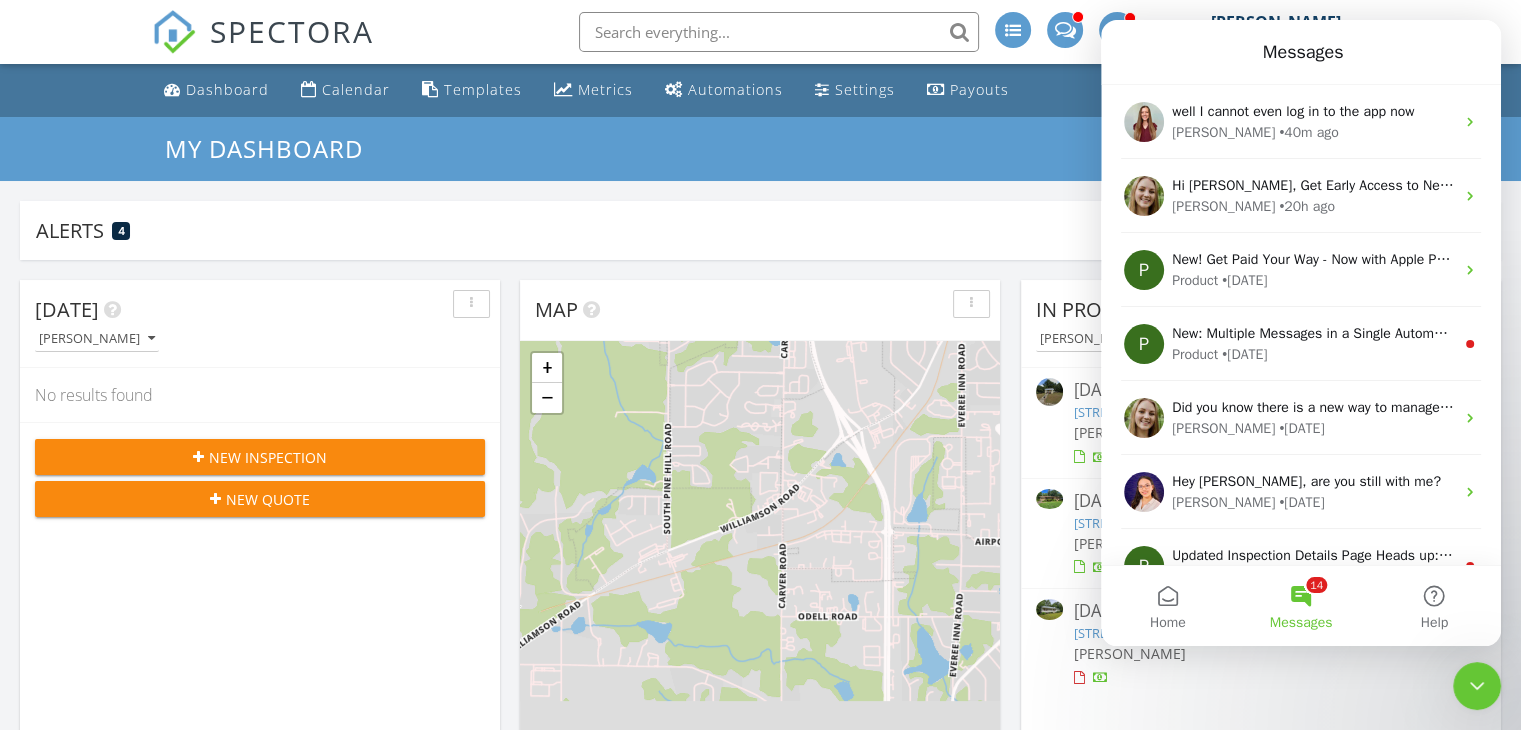 click on "[DATE]
[PERSON_NAME]
No results found       New Inspection     New Quote         Map               + − Leaflet  |  © MapTiler   © OpenStreetMap contributors     In Progress
[PERSON_NAME]
[DATE] 10:00 am   [STREET_ADDRESS][PERSON_NAME]
[PERSON_NAME]
[DATE] 11:30 am   [STREET_ADDRESS][PERSON_NAME]
[PERSON_NAME]
[DATE] 3:00 pm   [STREET_ADDRESS]
[PERSON_NAME]
Calendar                 [DATE] – [DATE] [DATE] list day week cal wk 4 wk month Sun Mon Tue Wed Thu Fri Sat 6
2p - 4:30p
[STREET_ADDRESS][PERSON_NAME]
3p - 4p
[STREET_ADDRESS][PERSON_NAME]" at bounding box center [760, 1170] 